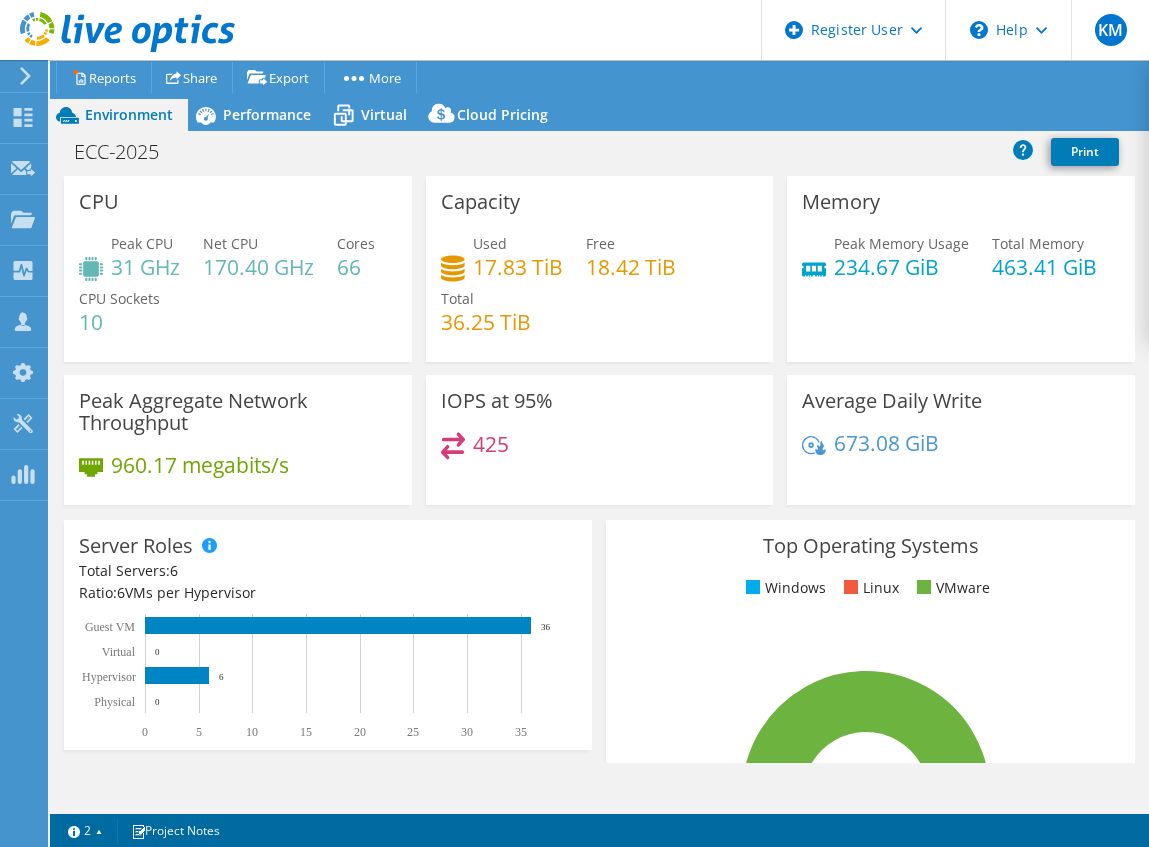 select on "USD" 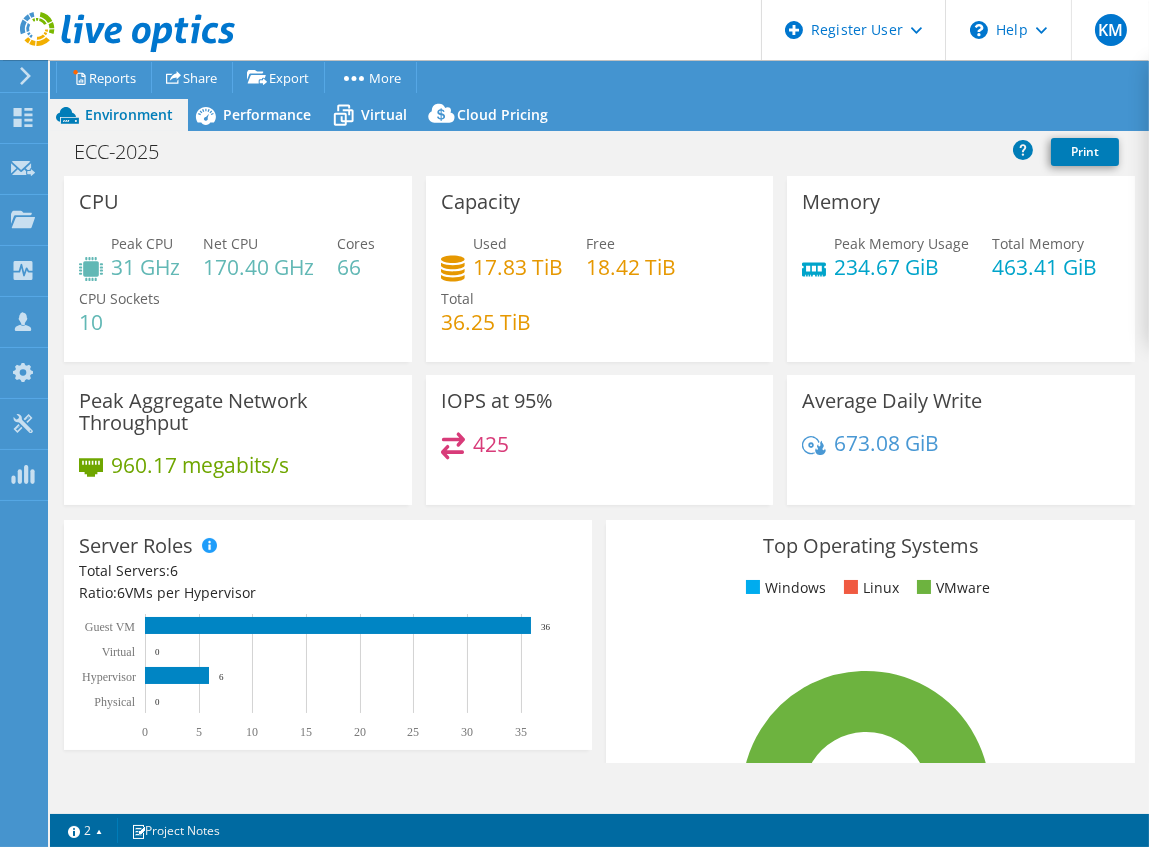 scroll, scrollTop: 74, scrollLeft: 0, axis: vertical 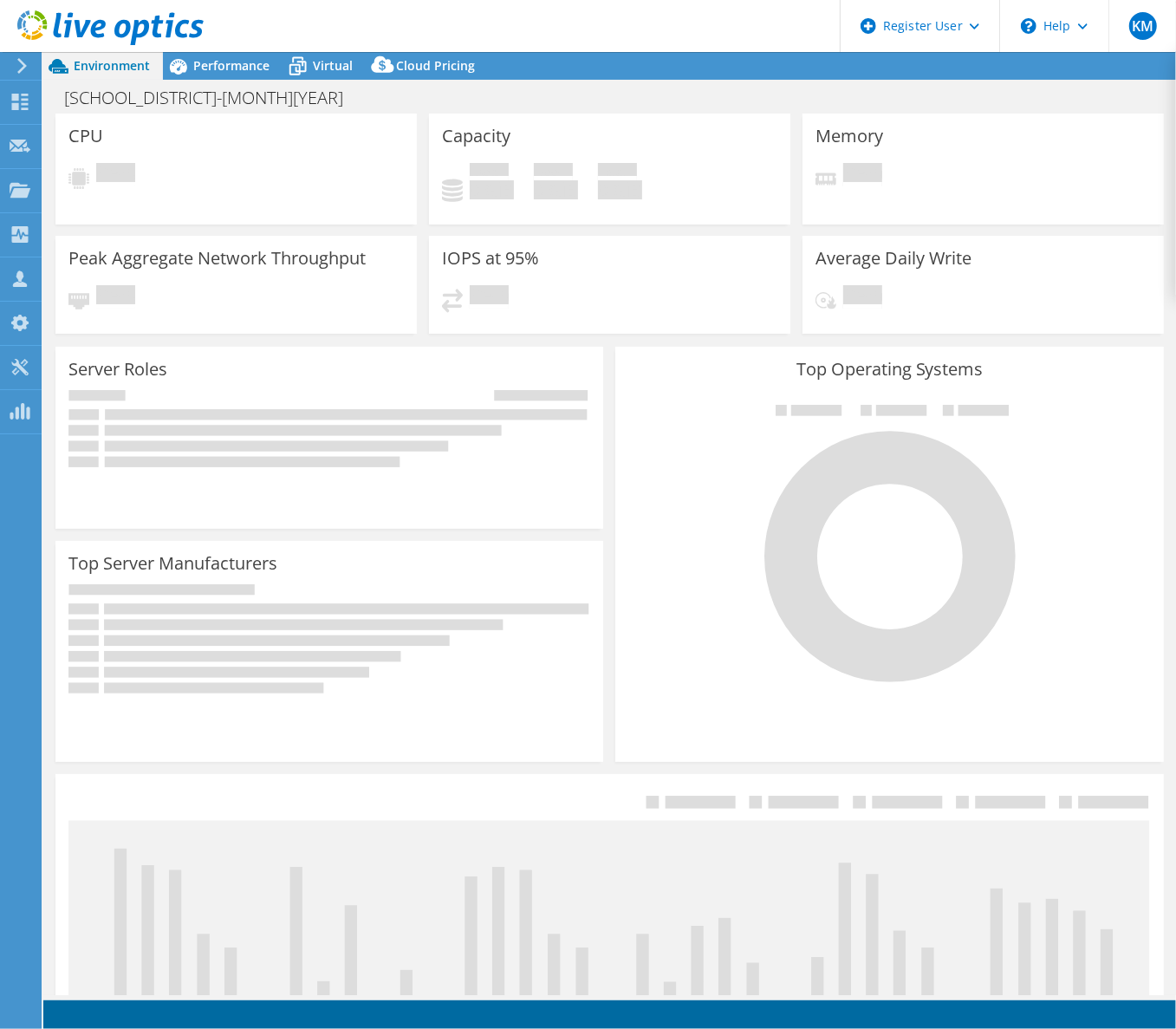 select on "USD" 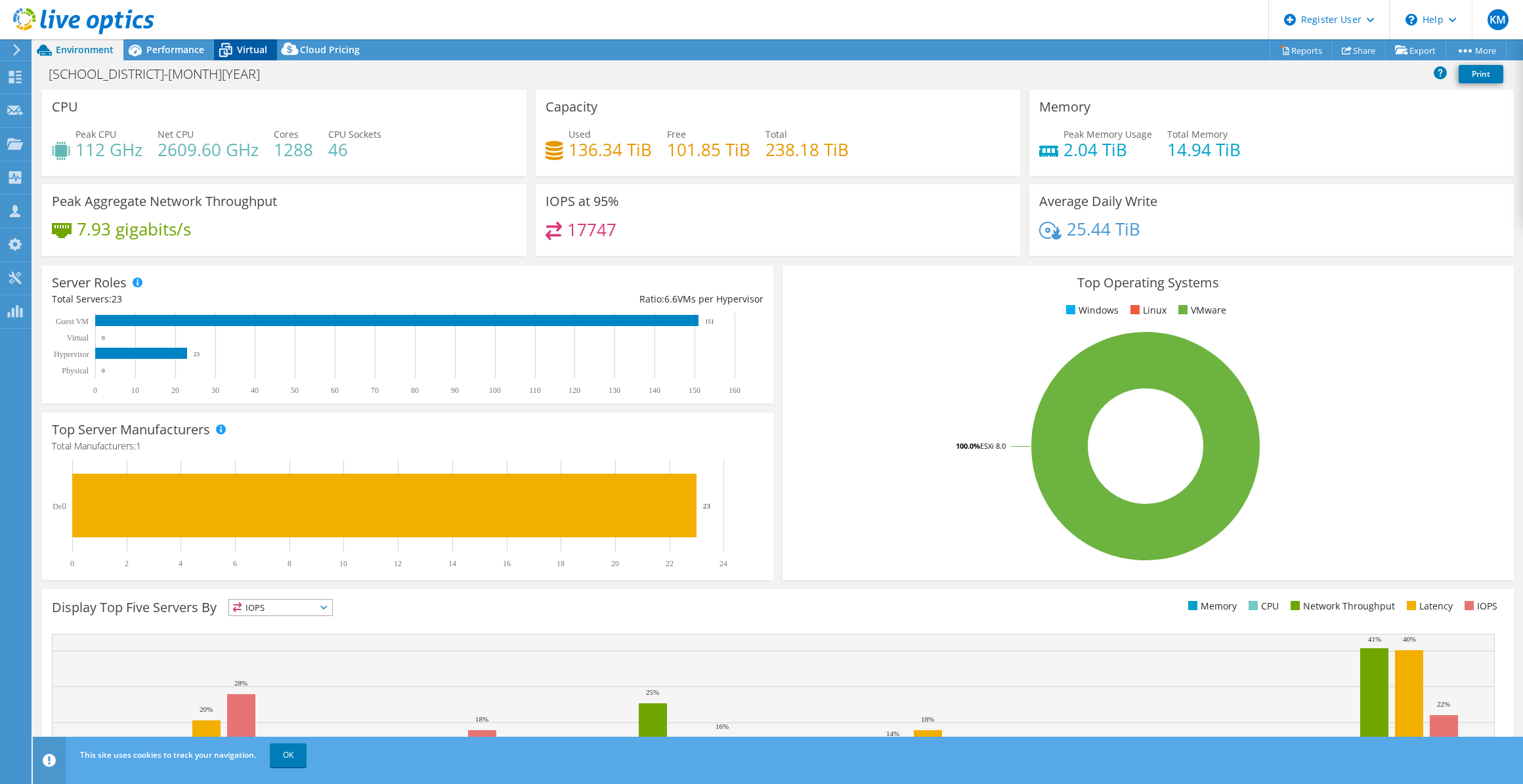 click 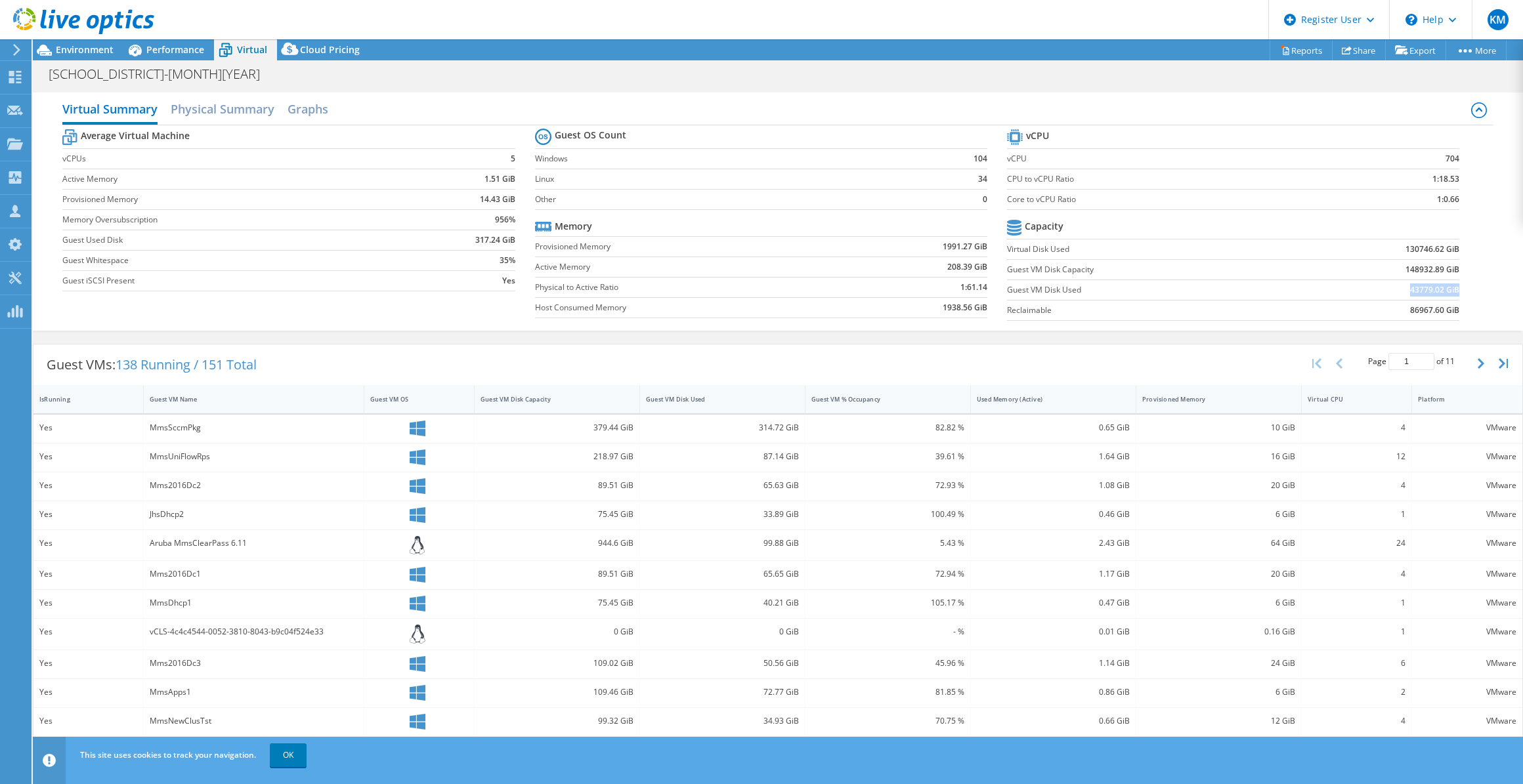 drag, startPoint x: 1402, startPoint y: 289, endPoint x: 1449, endPoint y: 285, distance: 47.16991 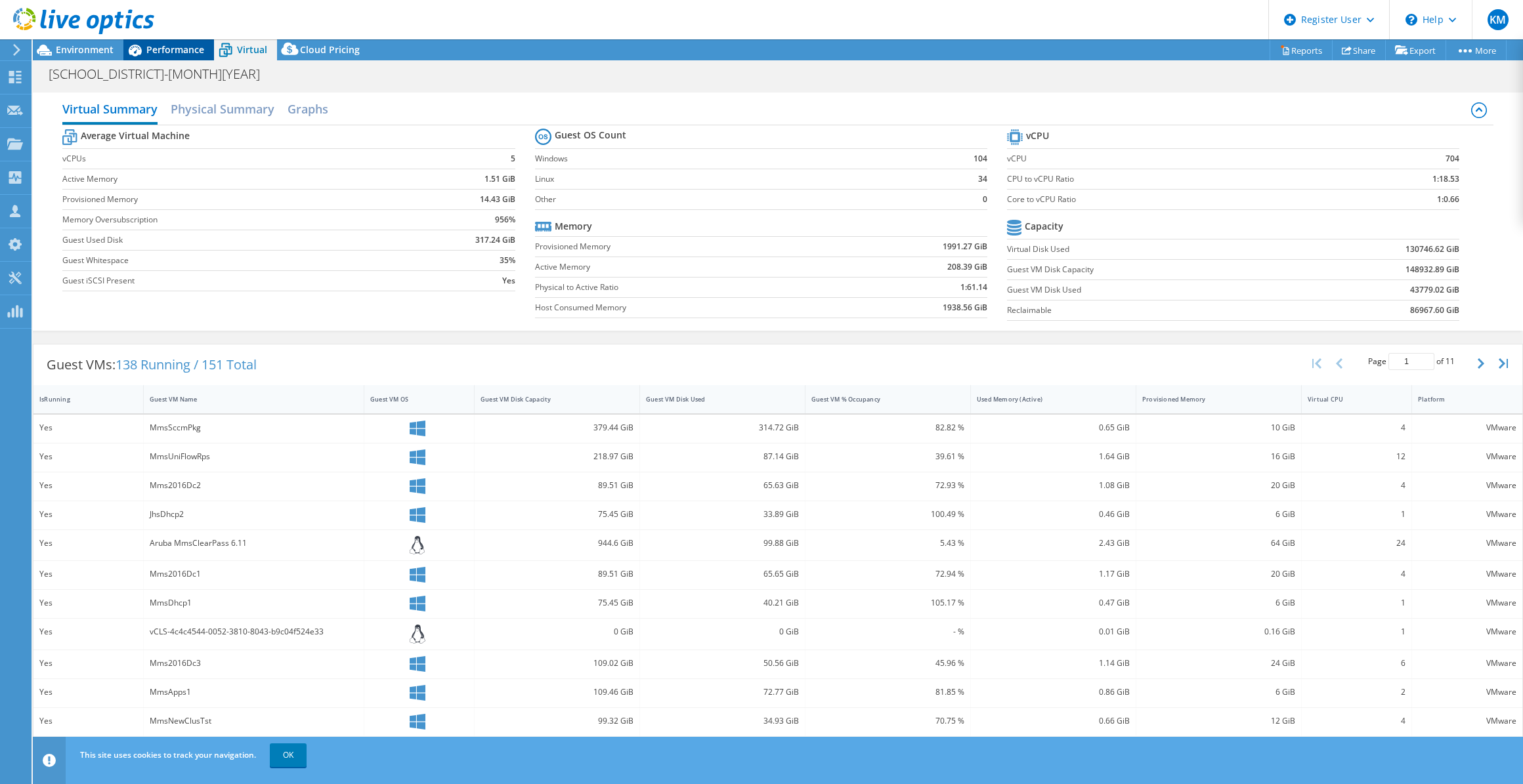 click 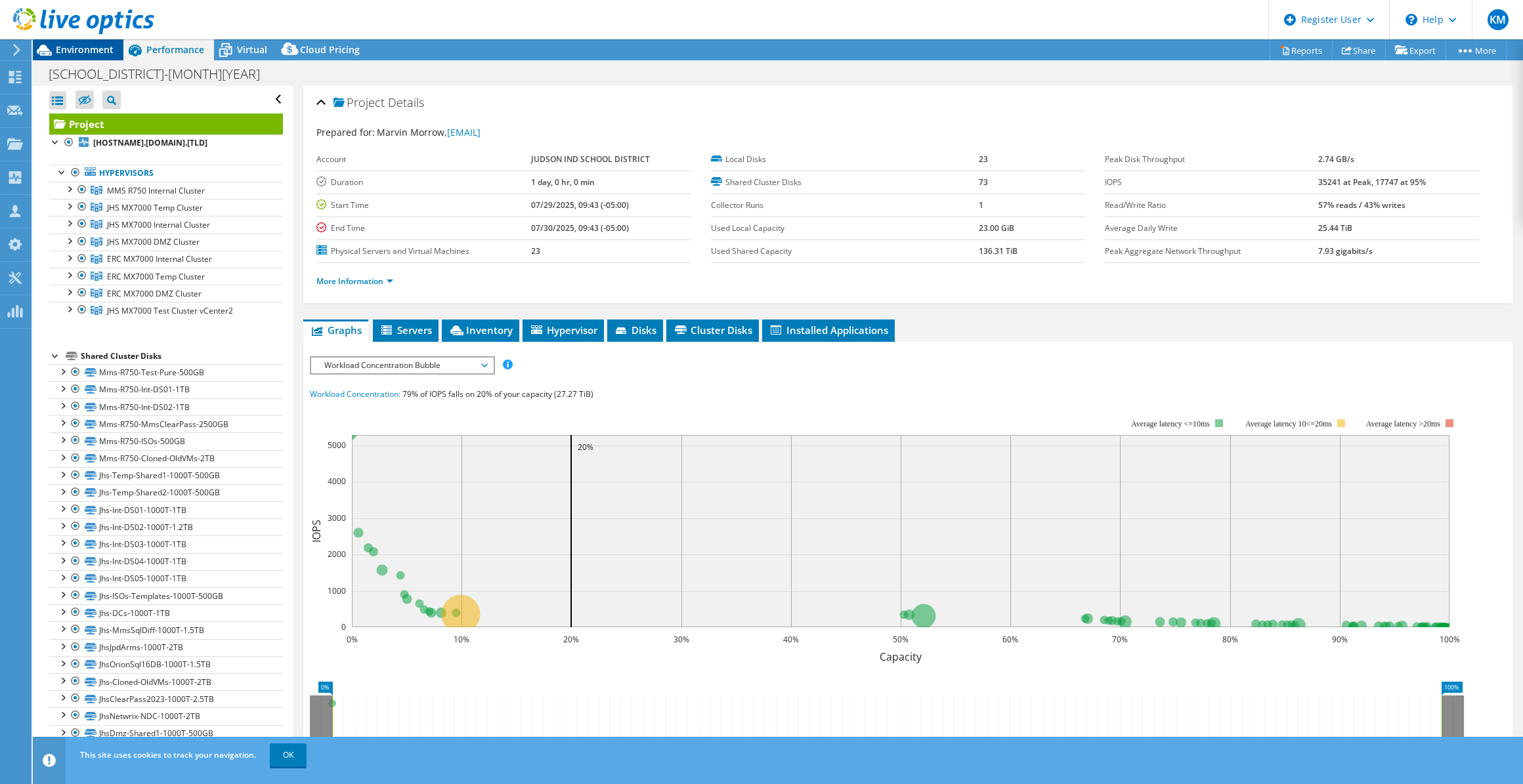 click on "Environment" at bounding box center (85, 49) 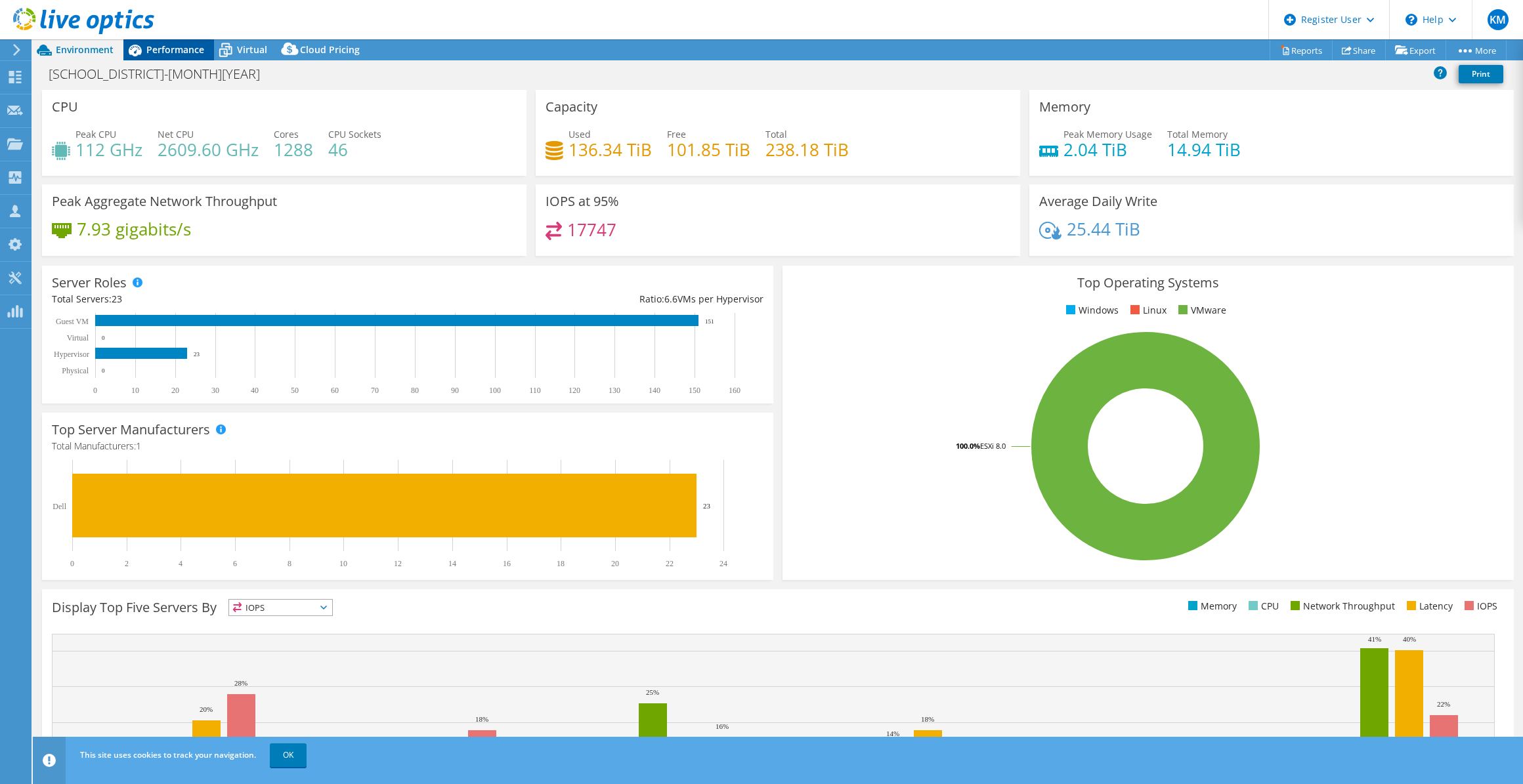 click on "Performance" at bounding box center [175, 49] 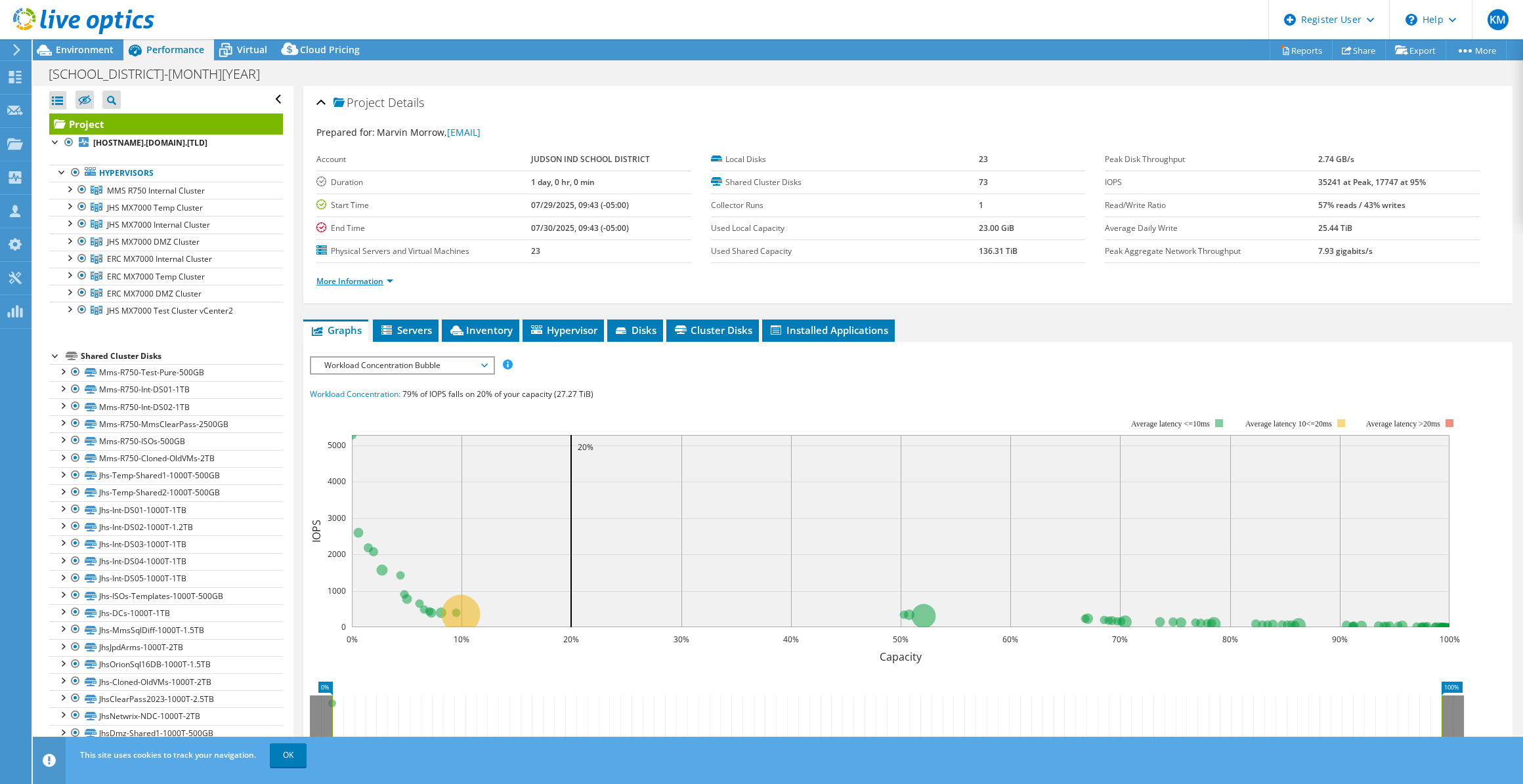 drag, startPoint x: 374, startPoint y: 276, endPoint x: 351, endPoint y: 276, distance: 23 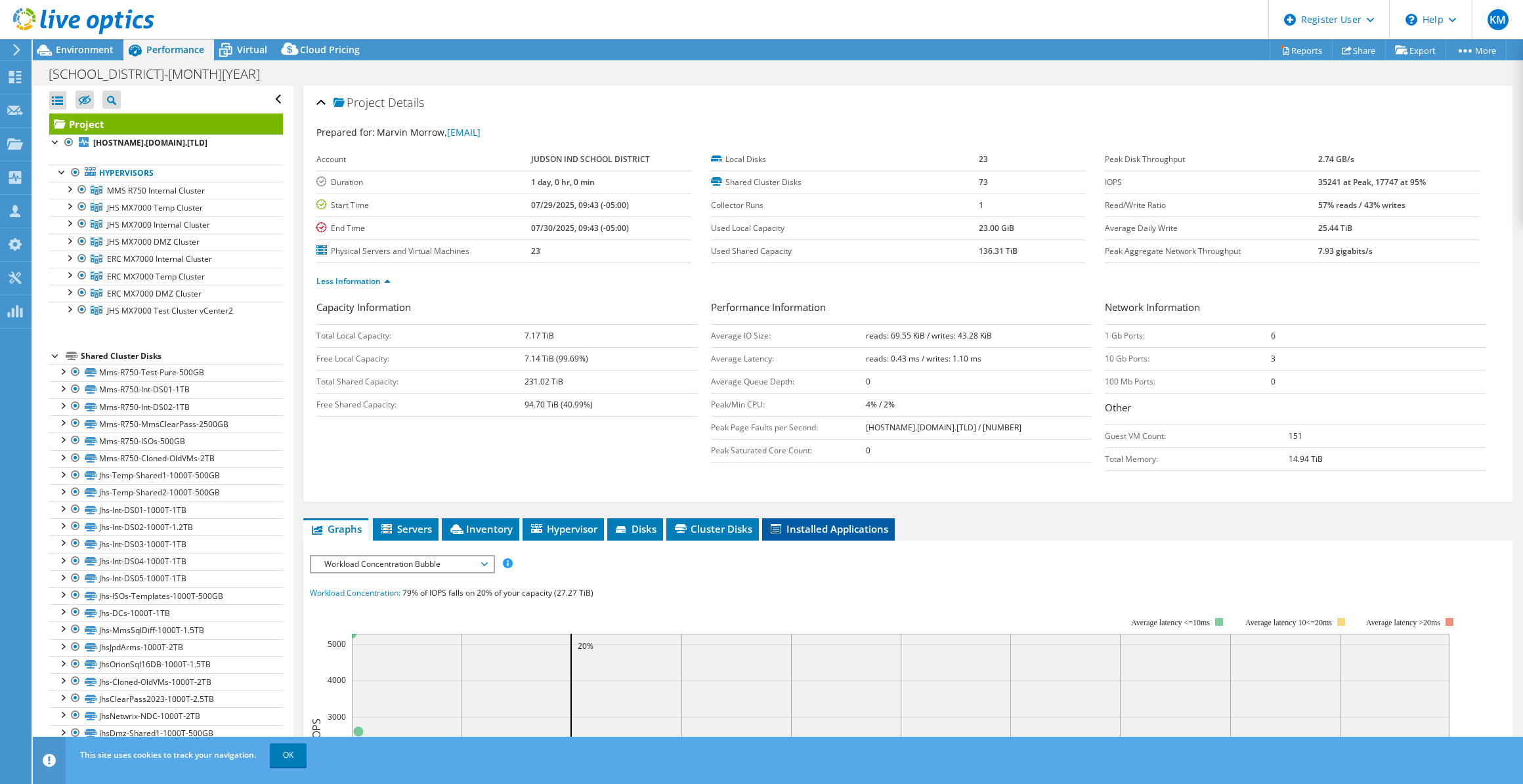 click on "Installed Applications" at bounding box center [828, 529] 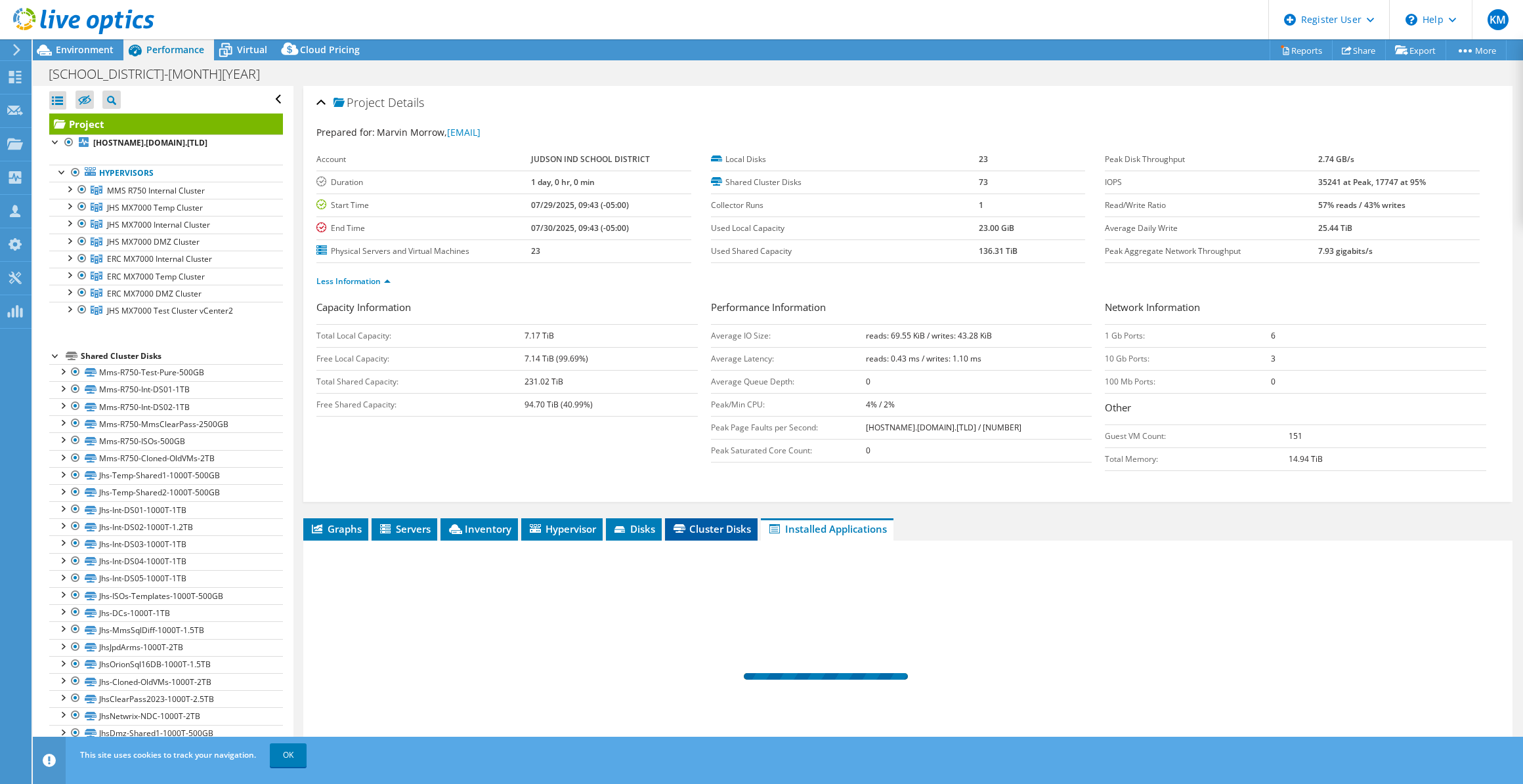 click on "Cluster Disks" at bounding box center (711, 529) 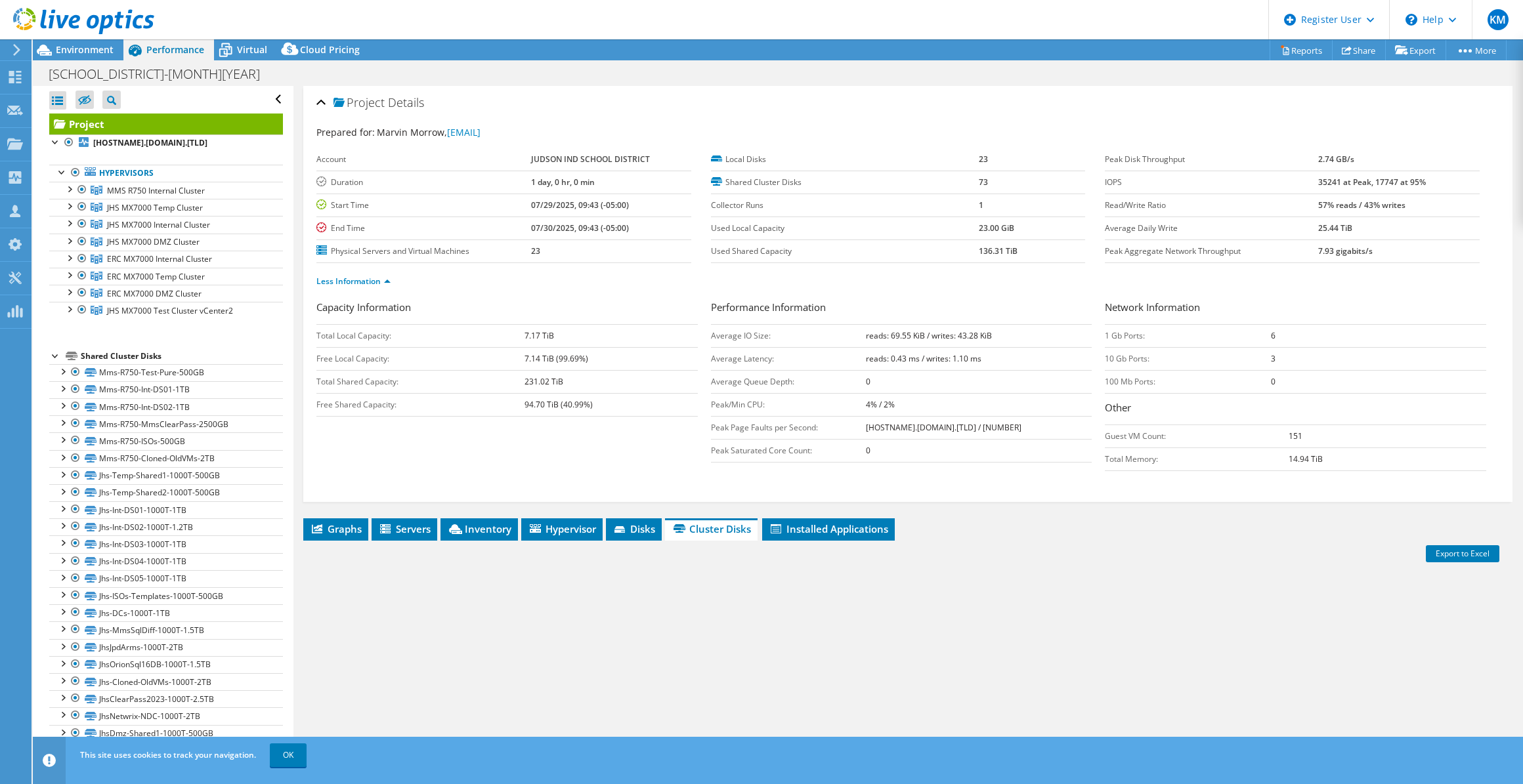 scroll, scrollTop: 108, scrollLeft: 0, axis: vertical 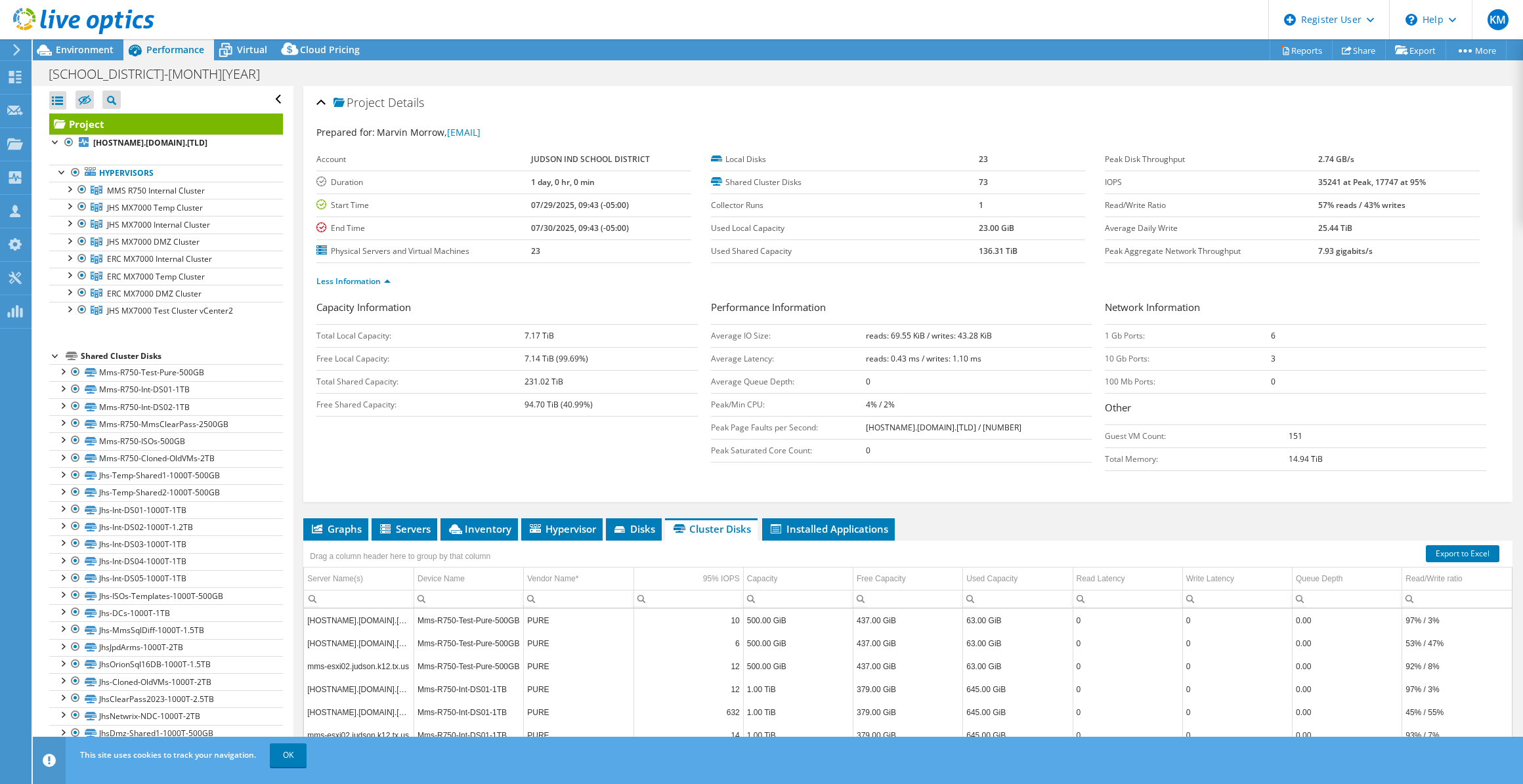 click at bounding box center (77, 22) 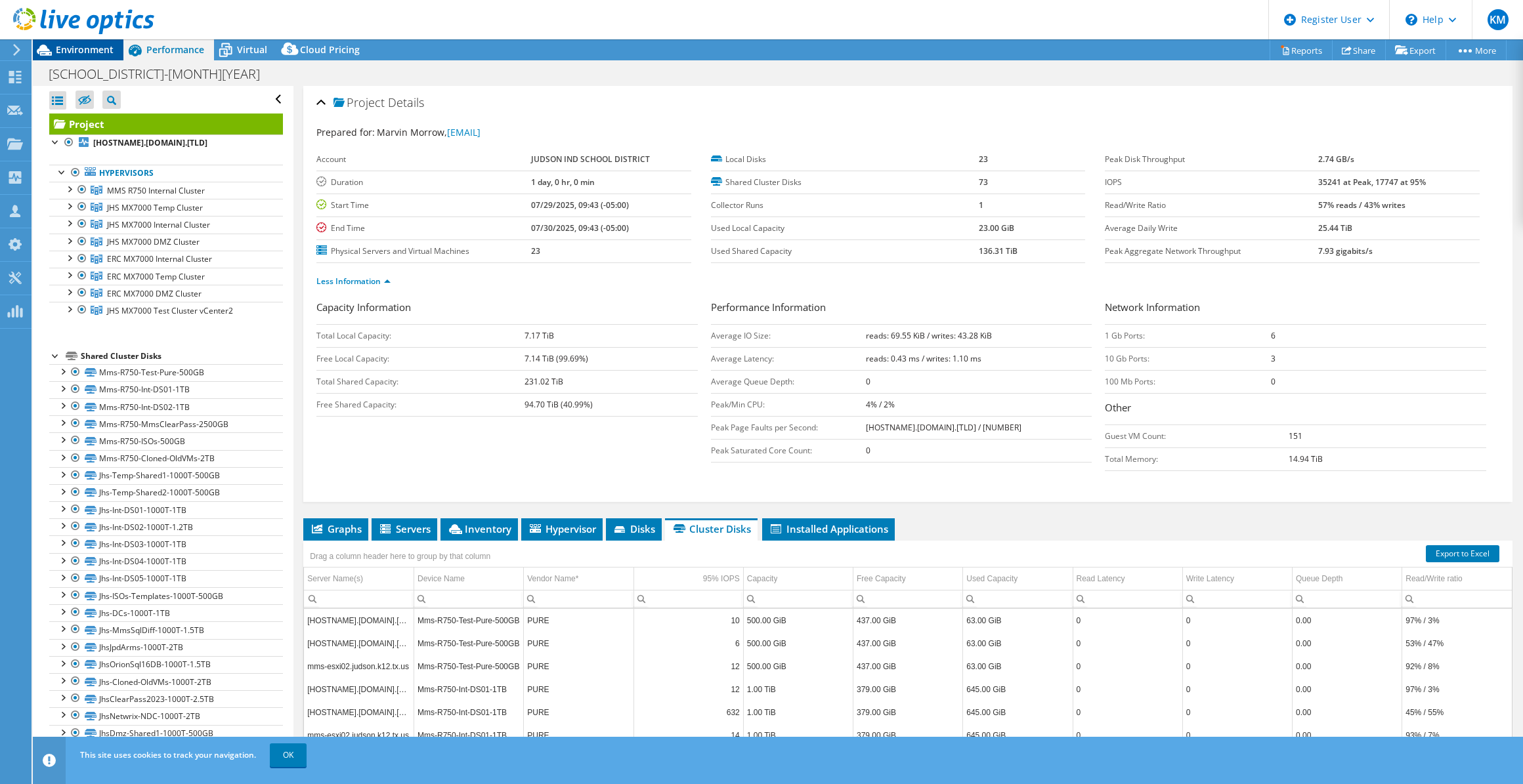 click on "Environment" at bounding box center (85, 49) 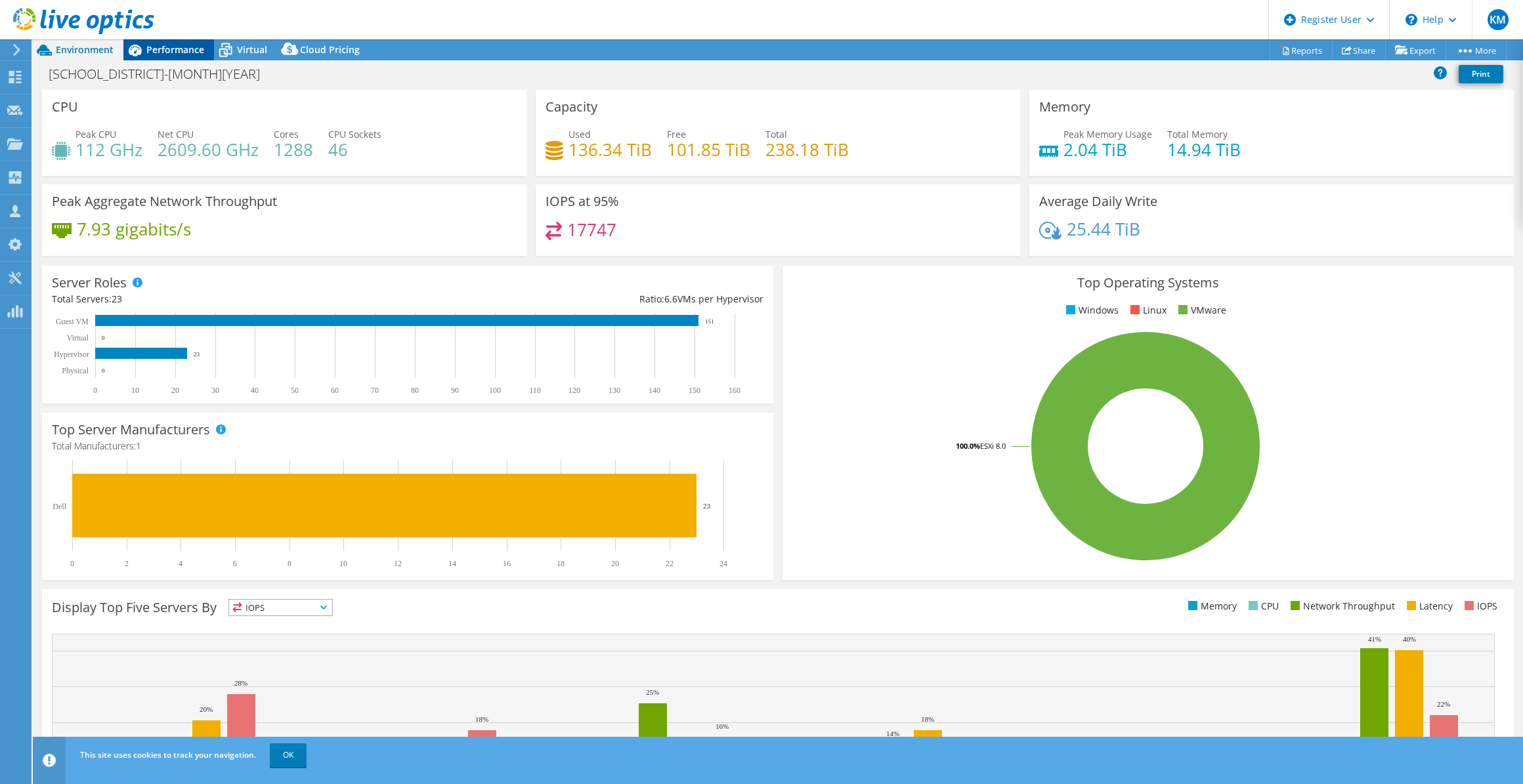 click on "Performance" at bounding box center (175, 49) 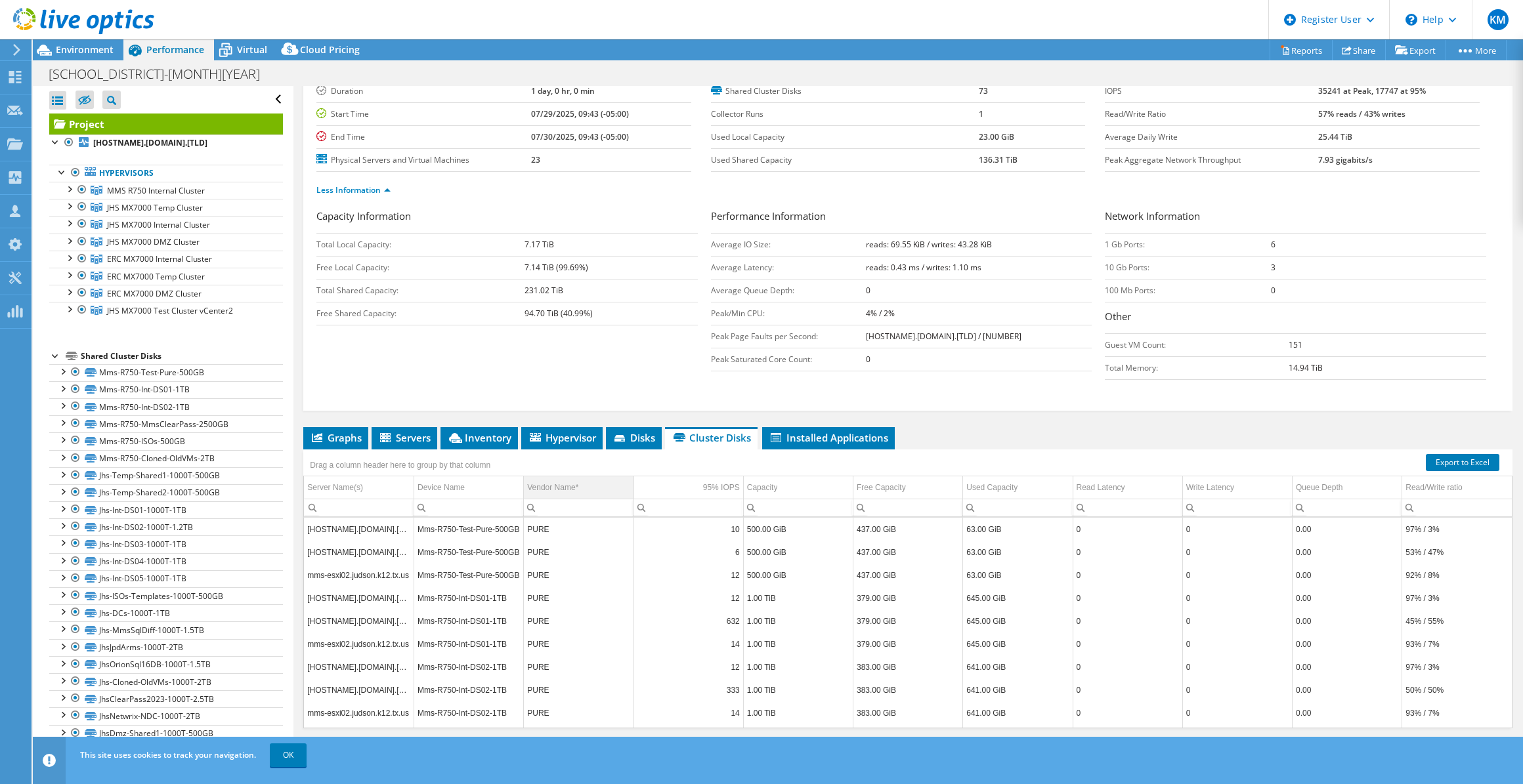 scroll, scrollTop: 108, scrollLeft: 0, axis: vertical 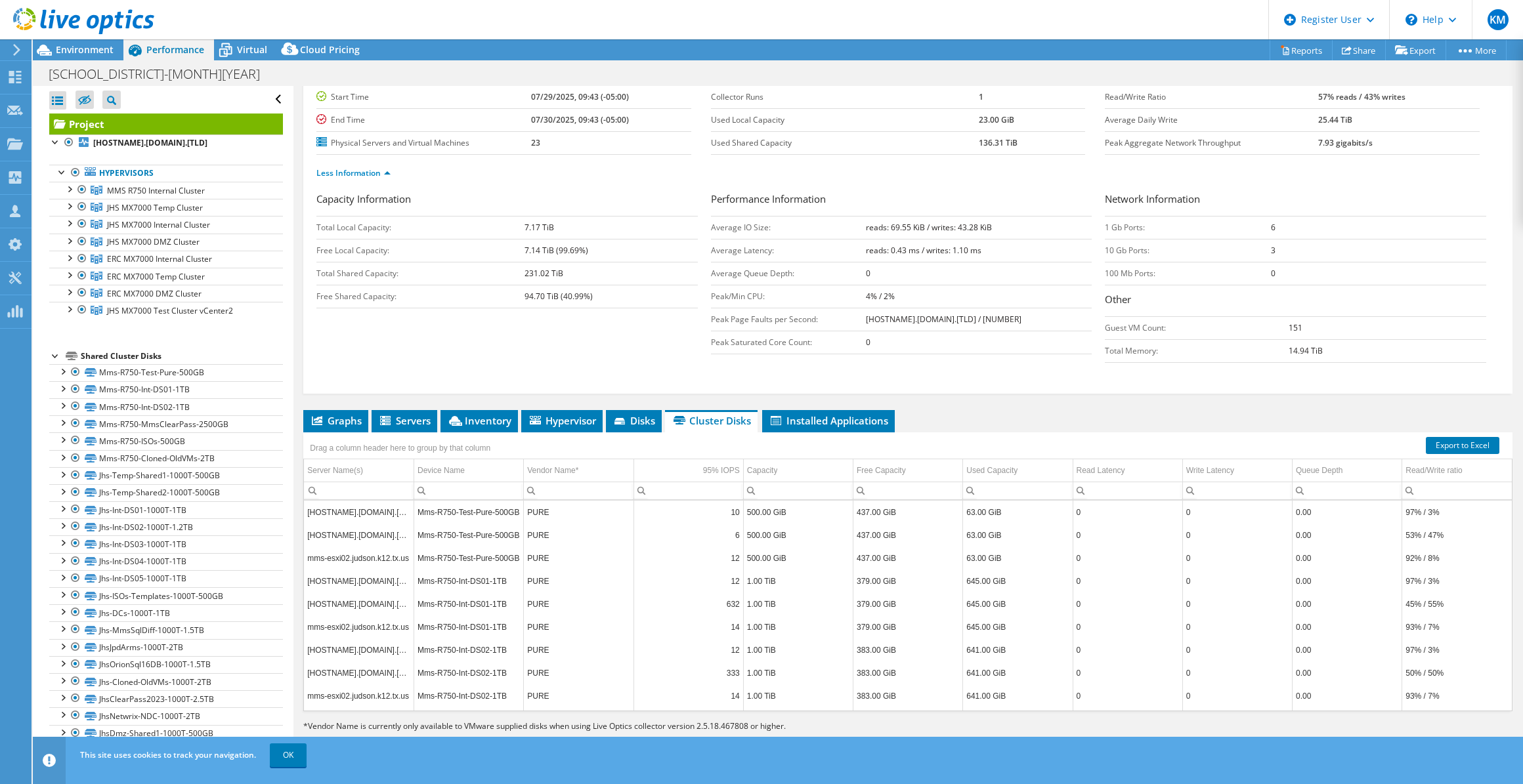 click on "Graphs
Servers
Inventory
Hypervisor
Disks
Cluster Disks
Installed Applications" at bounding box center [908, 421] 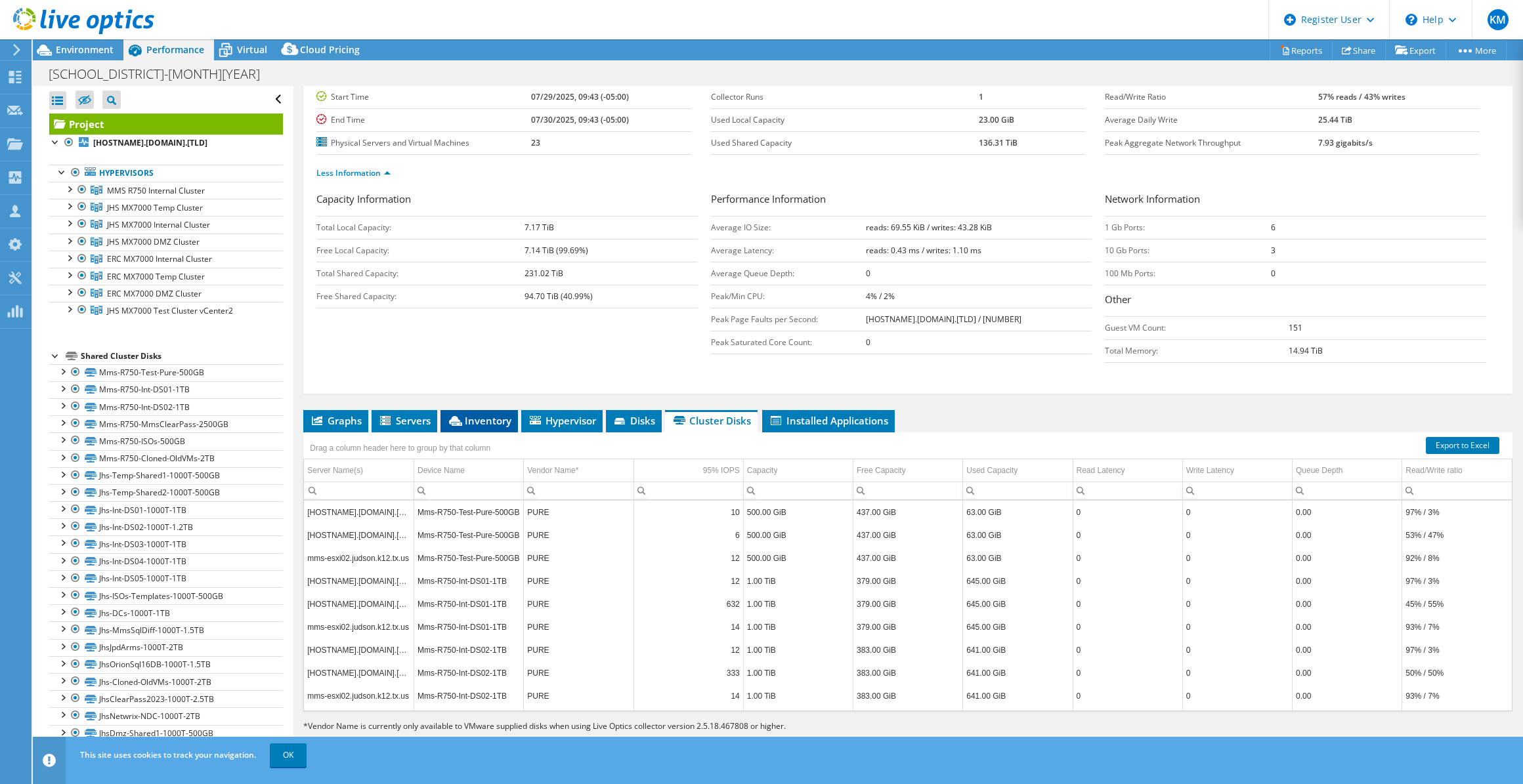 click 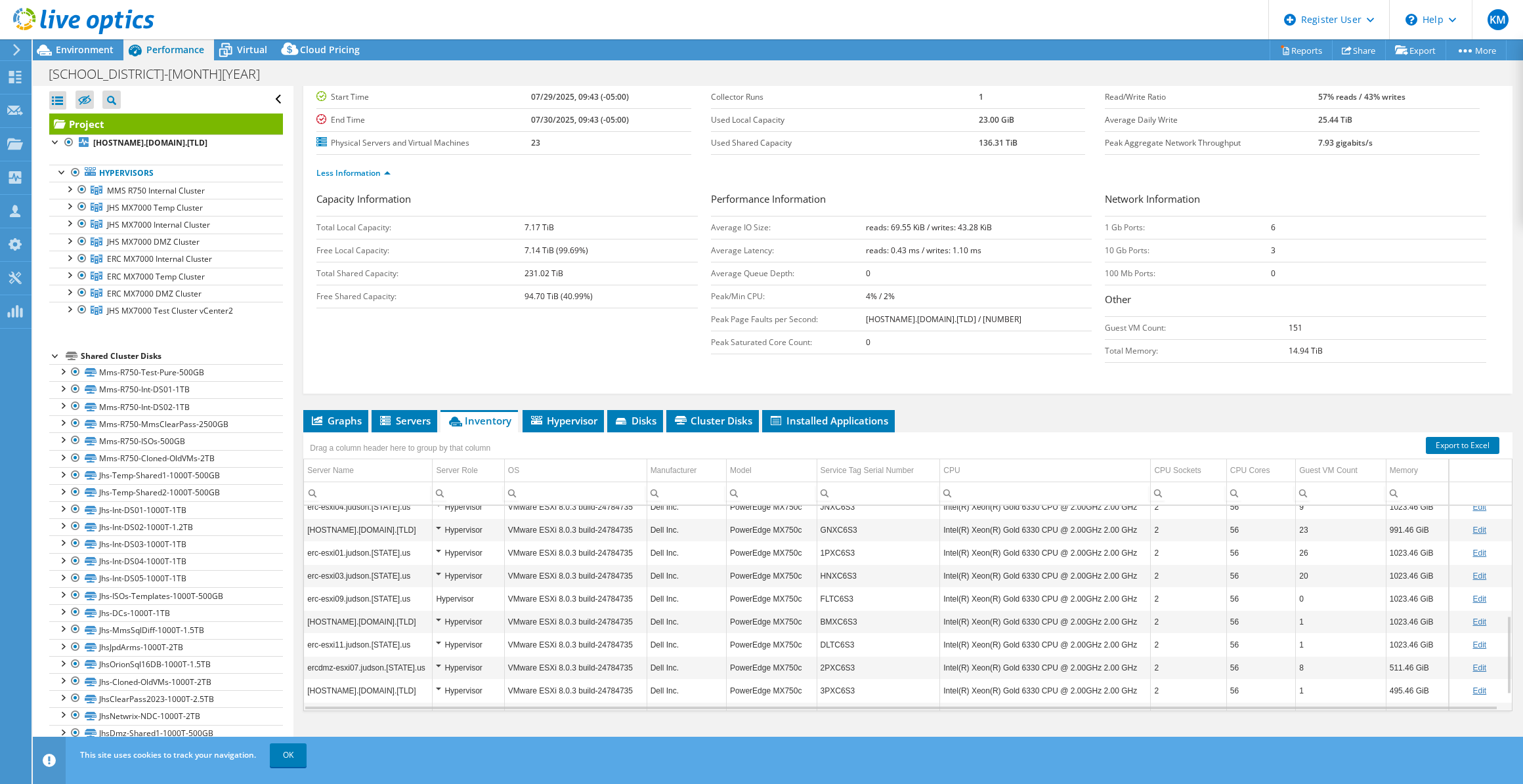scroll, scrollTop: 328, scrollLeft: 0, axis: vertical 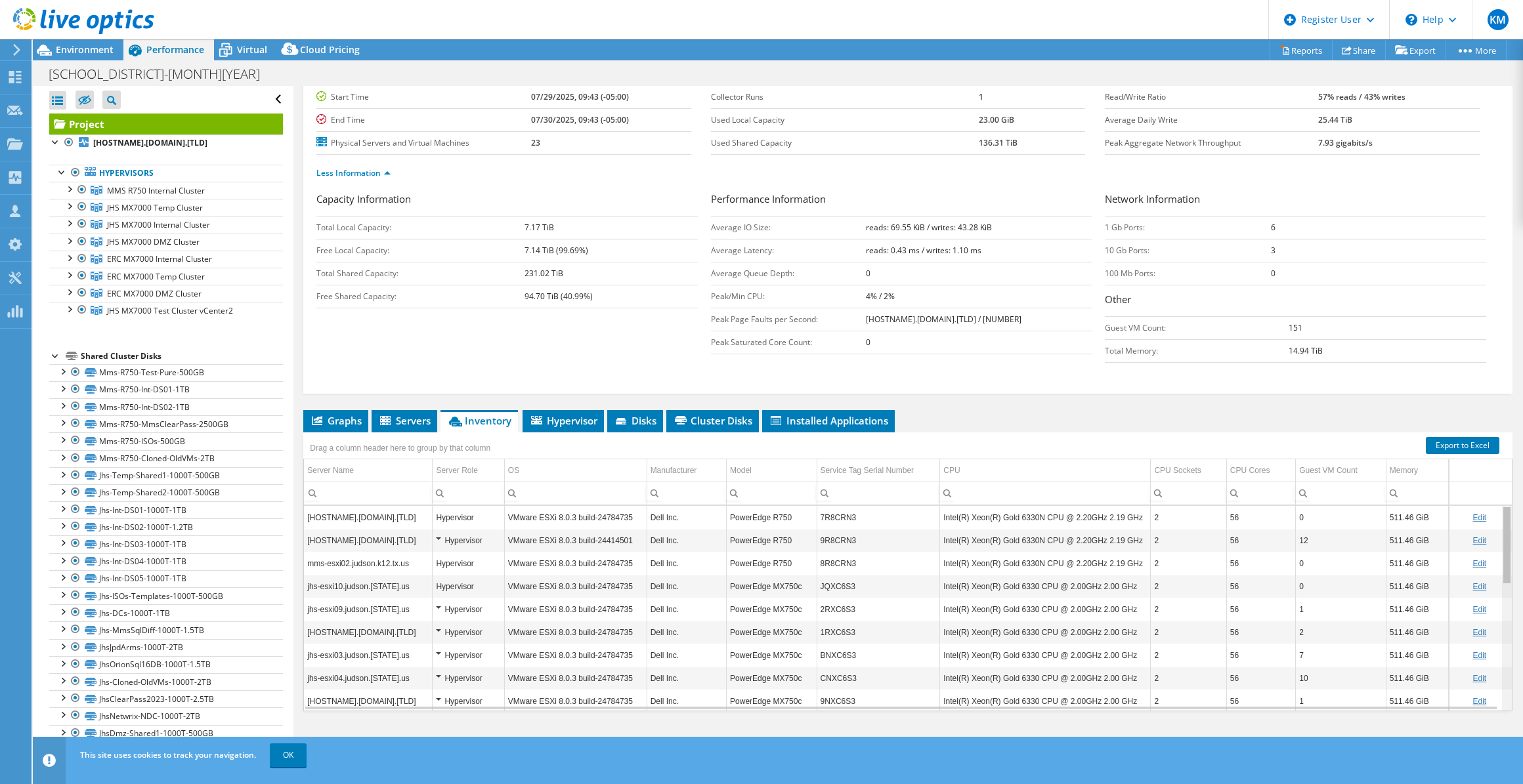 drag, startPoint x: 1498, startPoint y: 663, endPoint x: 1482, endPoint y: 511, distance: 152.83979 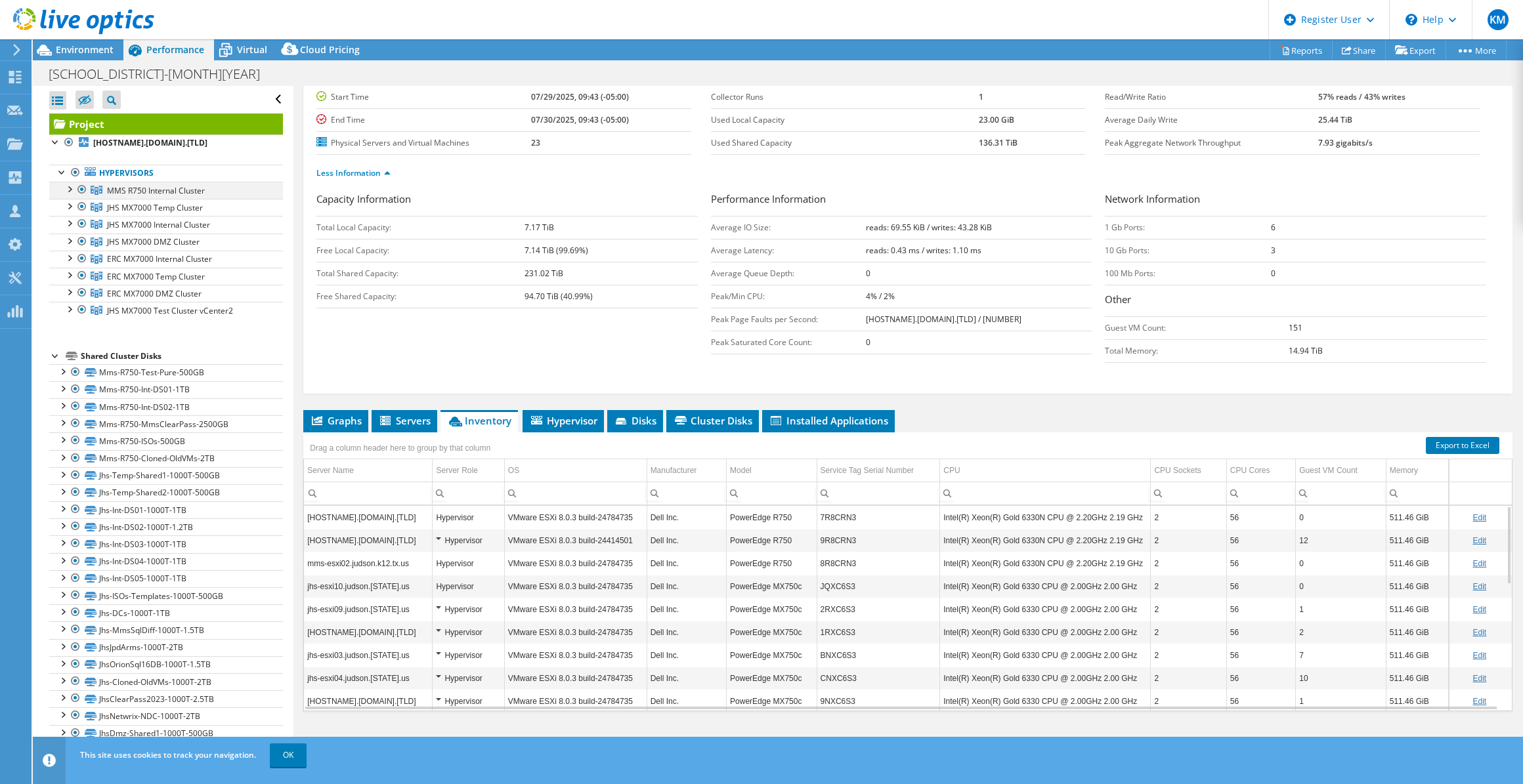 click at bounding box center (82, 190) 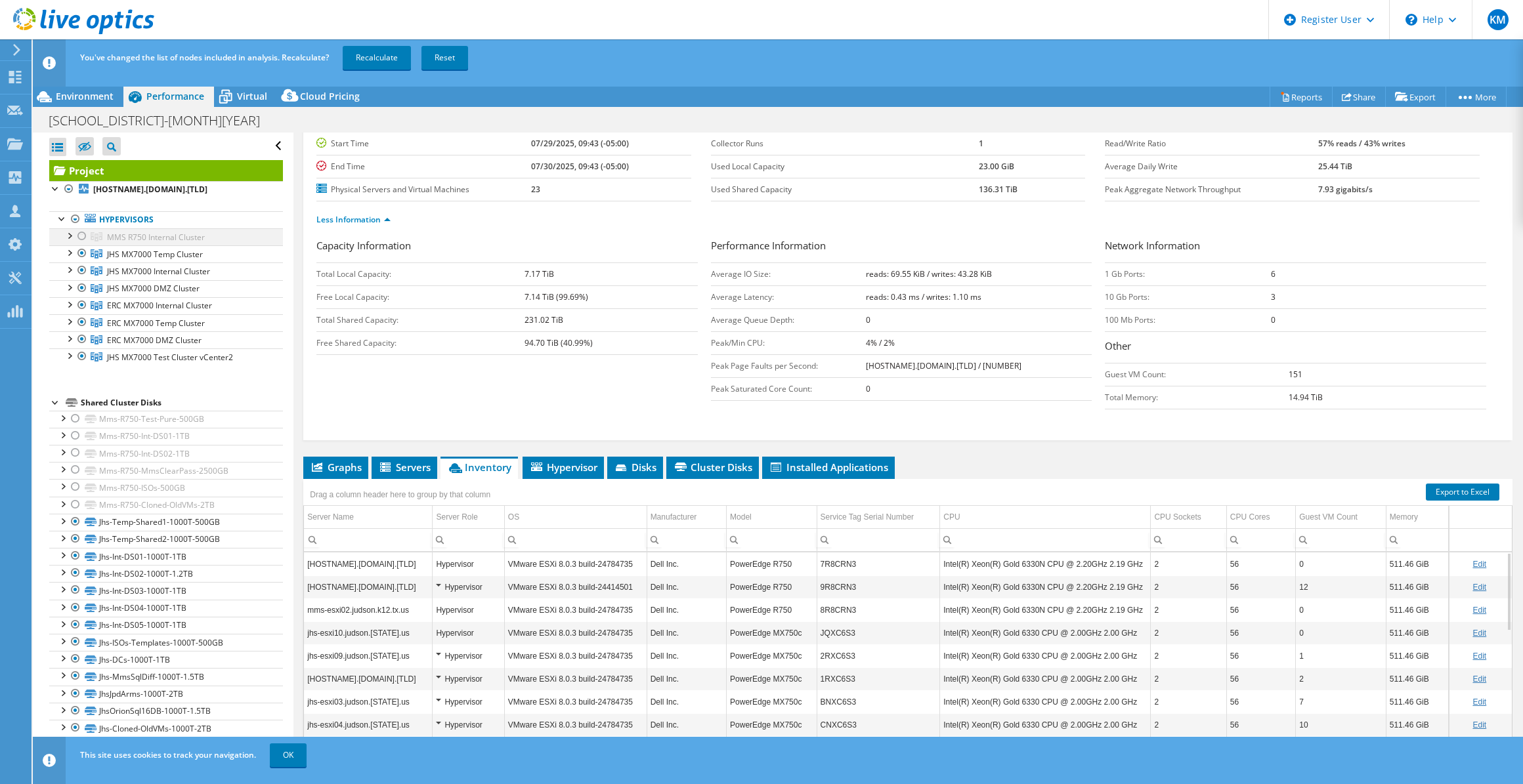 click at bounding box center [82, 236] 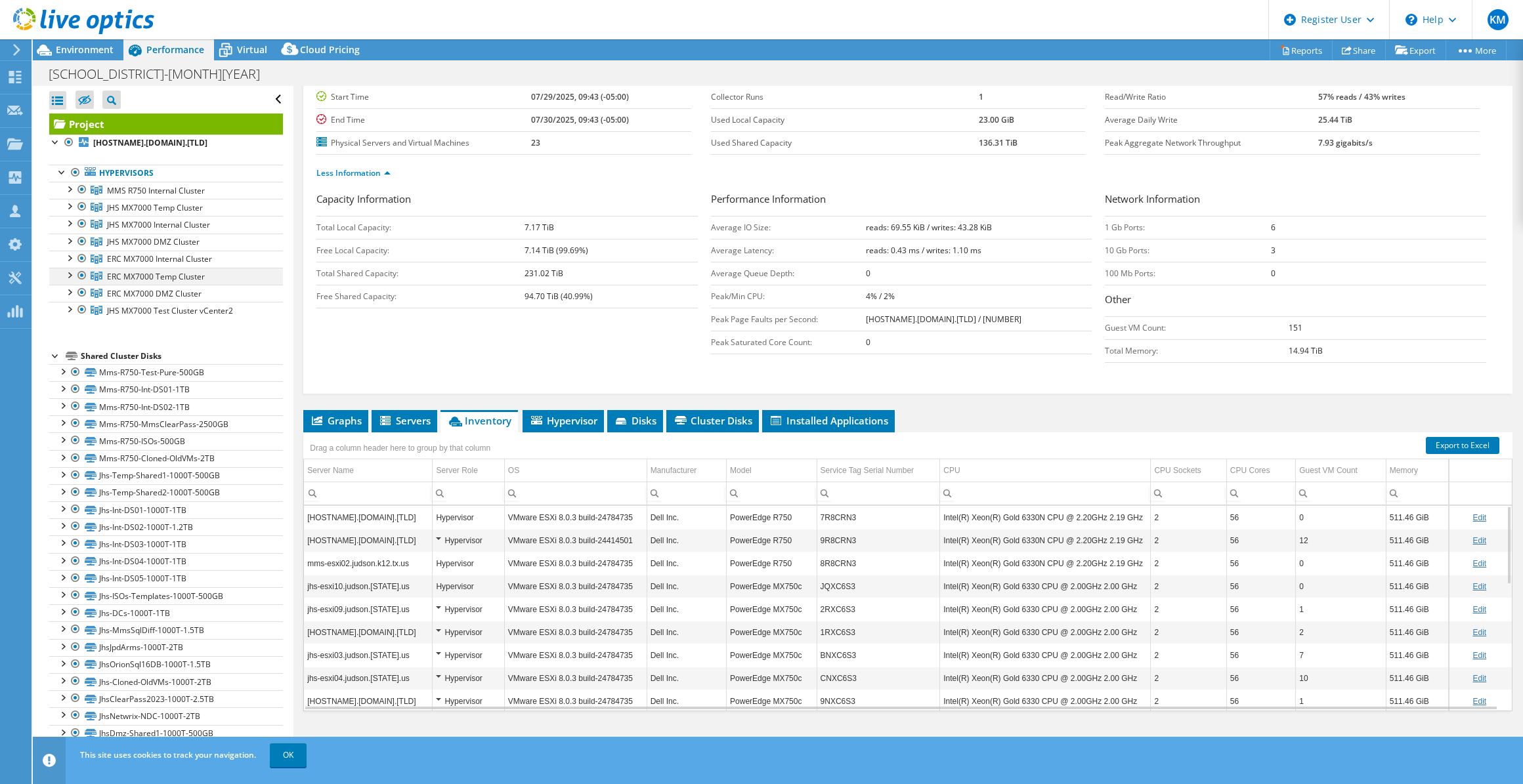 click at bounding box center (82, 276) 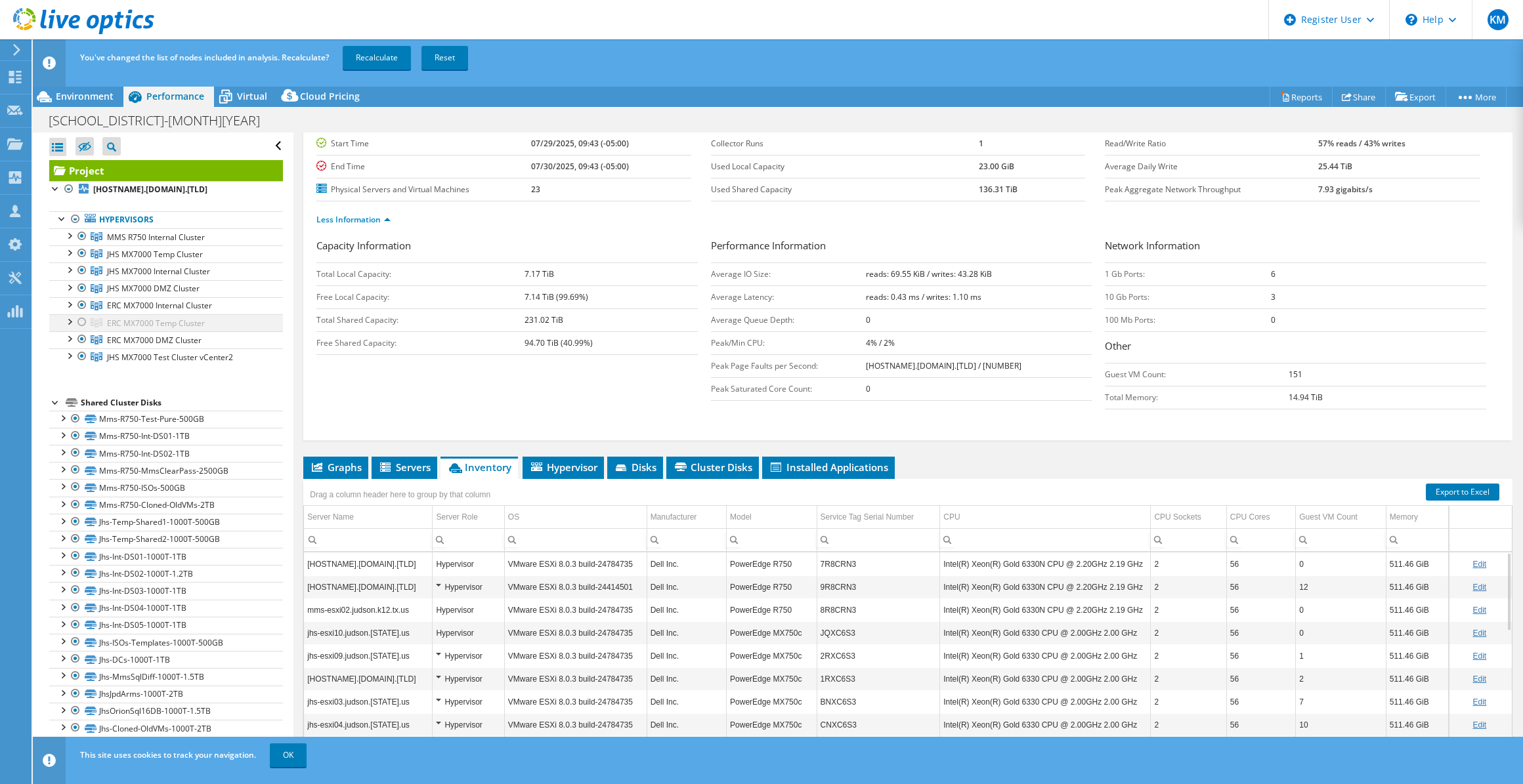 click at bounding box center [82, 322] 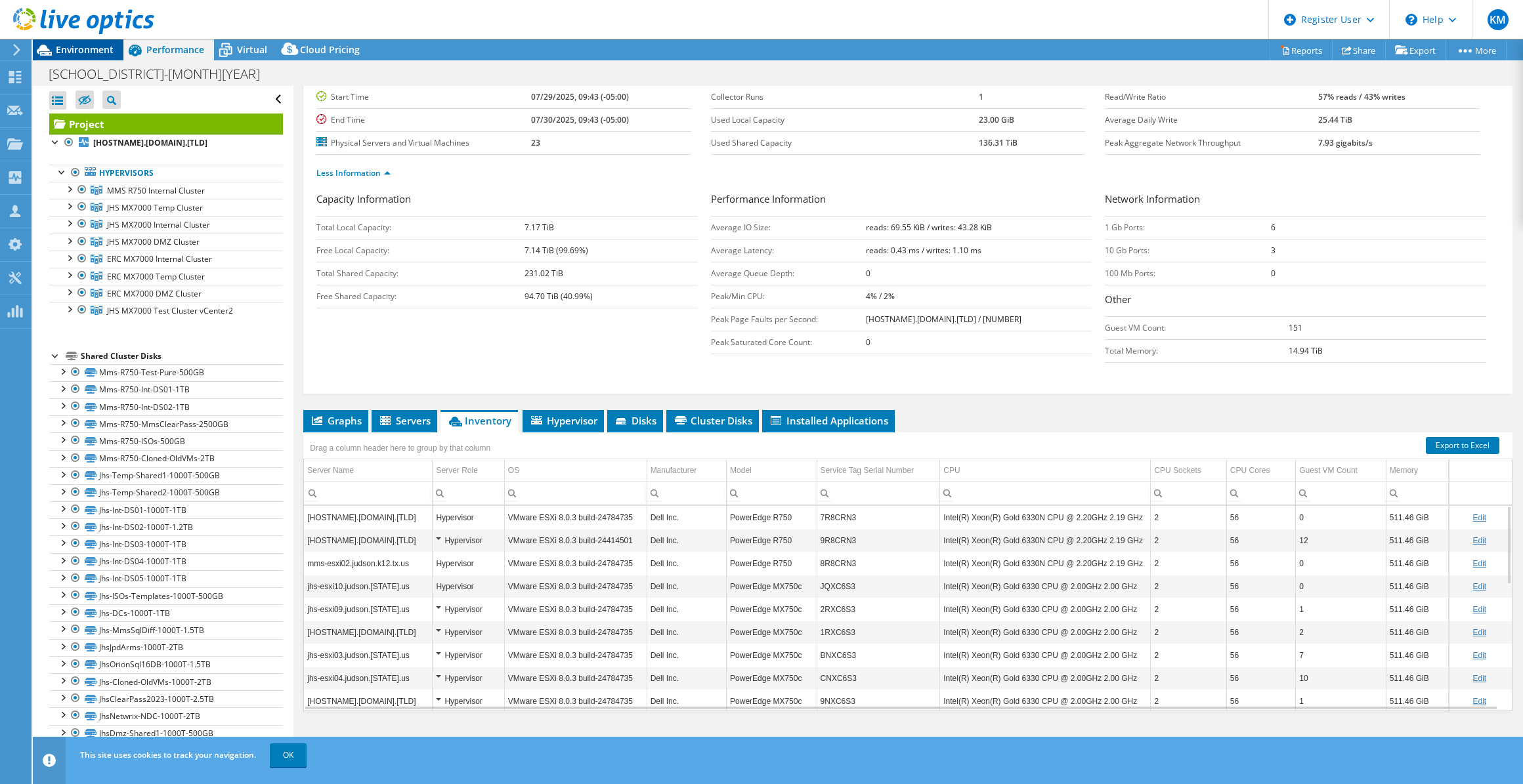 click on "Environment" at bounding box center [85, 49] 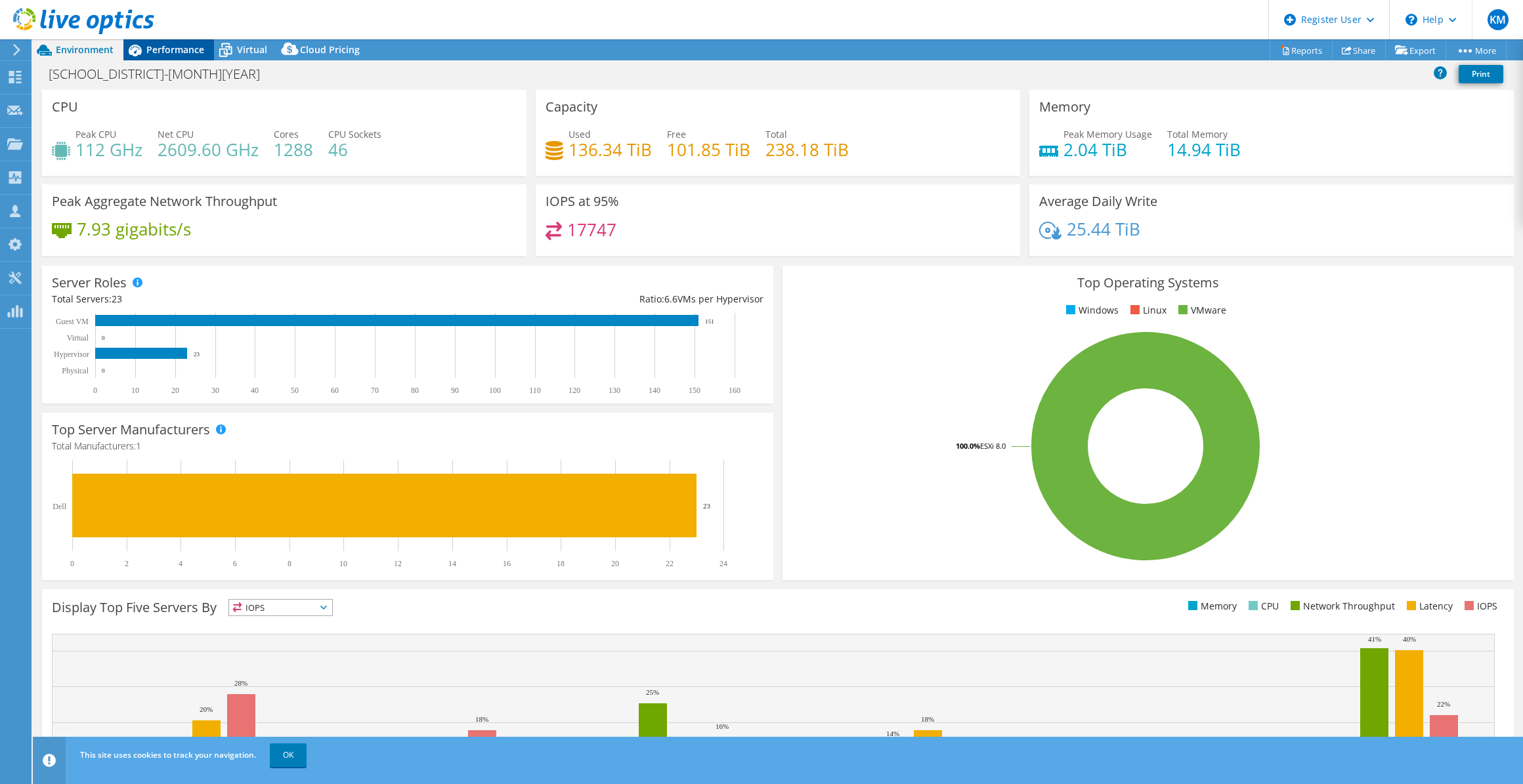 click on "Performance" at bounding box center (175, 49) 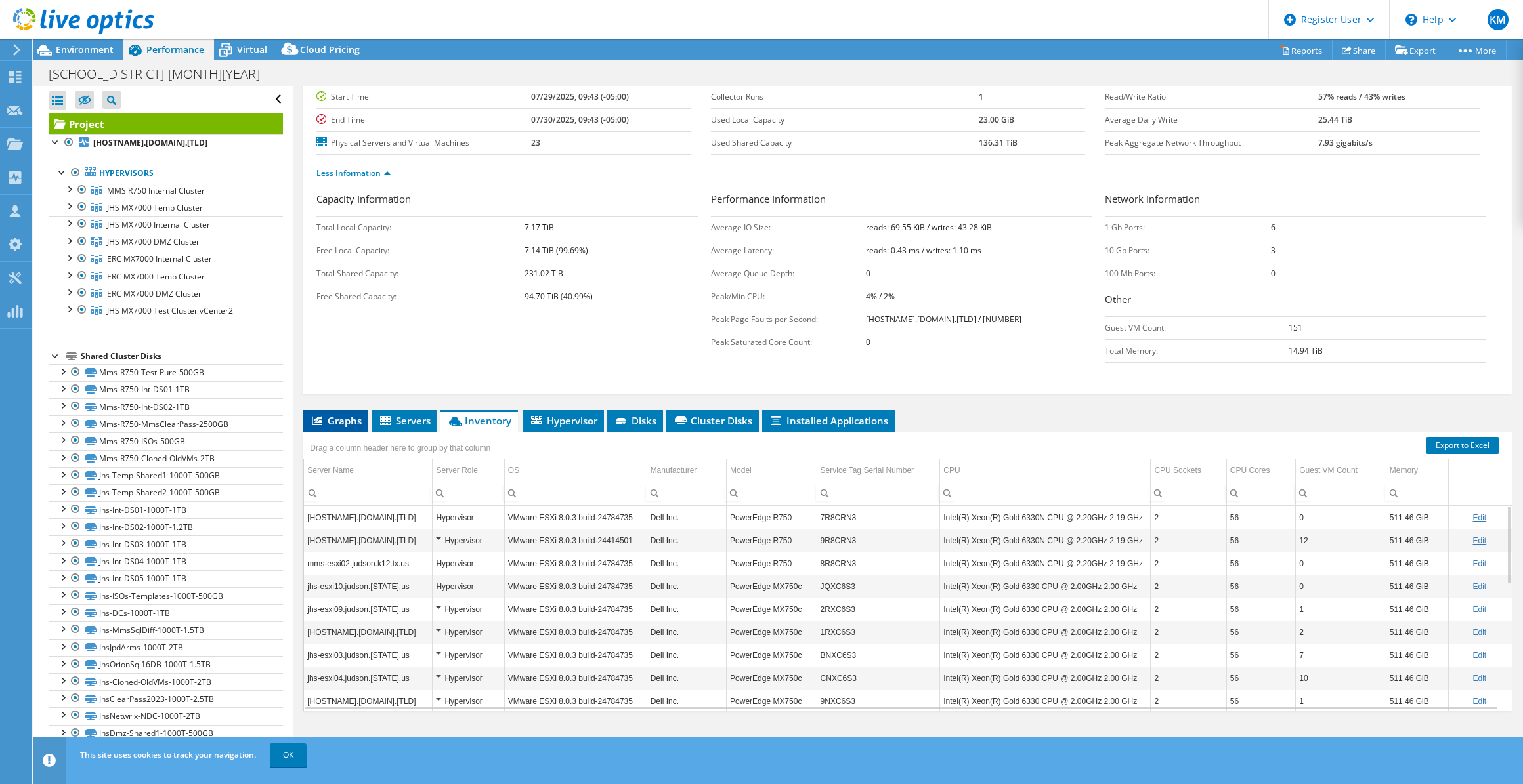 click on "Graphs" at bounding box center (335, 421) 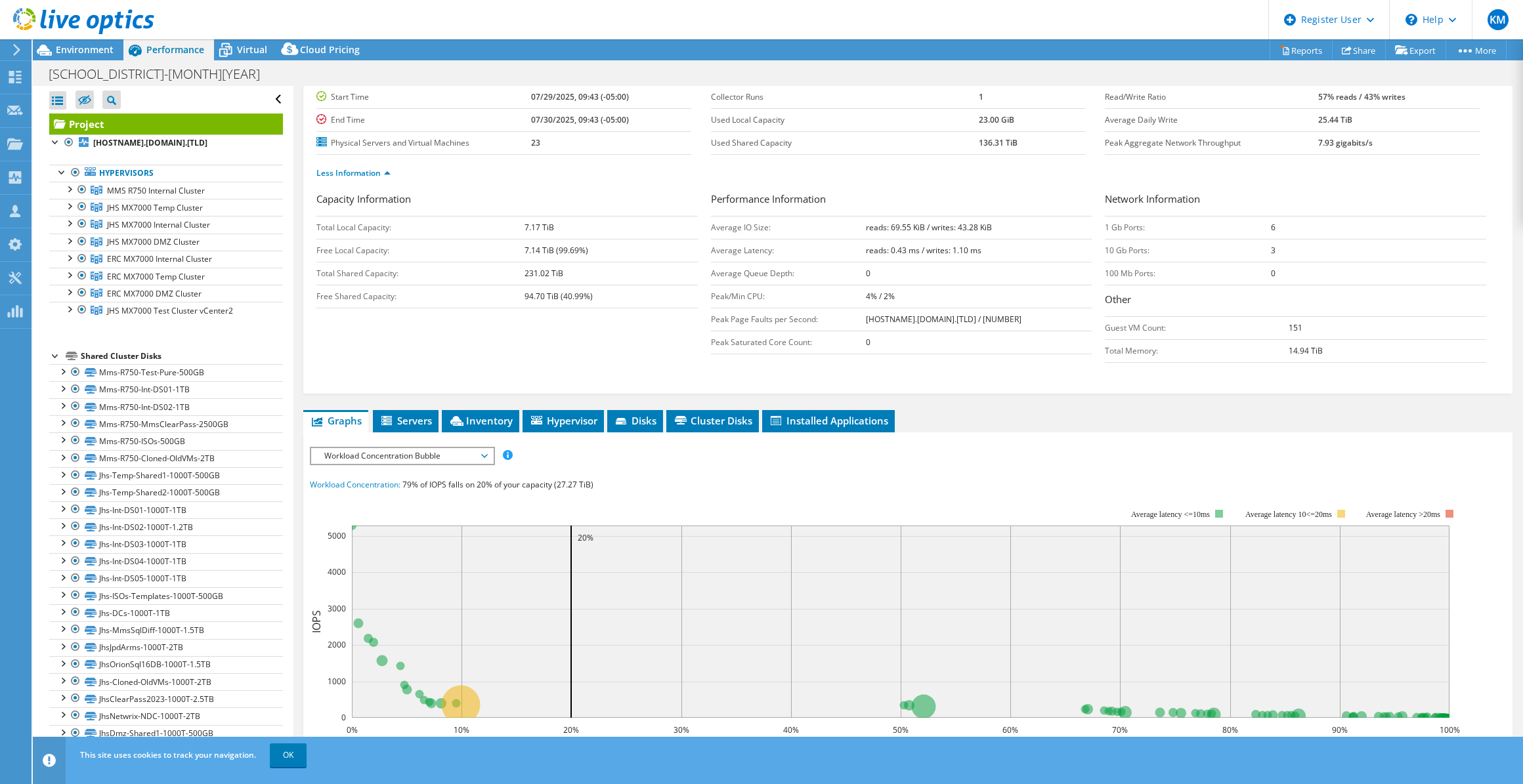 click on "IOPS
Disk Throughput
IO Size
Latency
Queue Depth
CPU Percentage
Memory
Page Faults
Participation
Network Throughput
Top Servers By Page Faults
Workload Concentration Line
Workload Concentration Bubble
All" at bounding box center [908, 690] 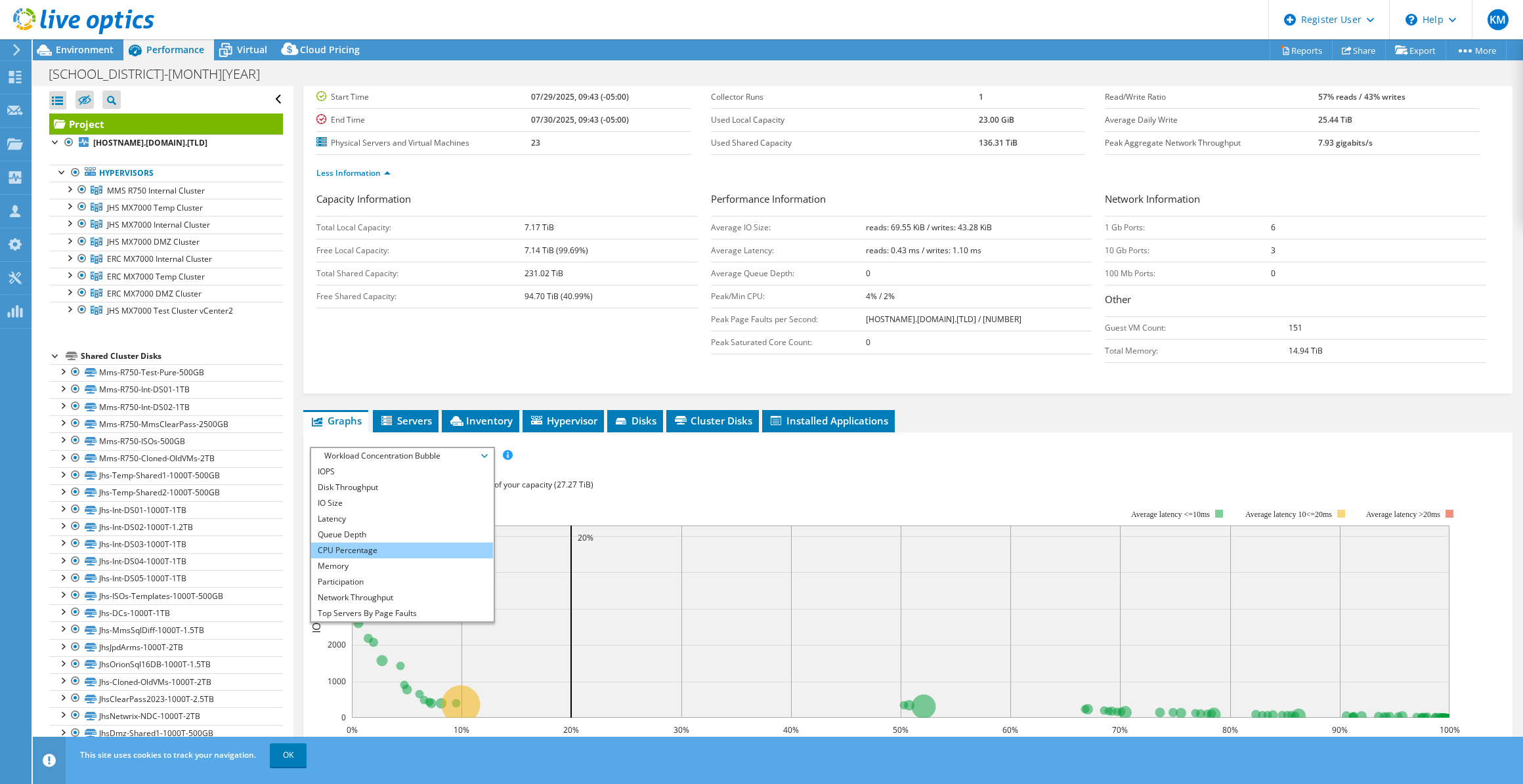 click on "CPU Percentage" at bounding box center (402, 550) 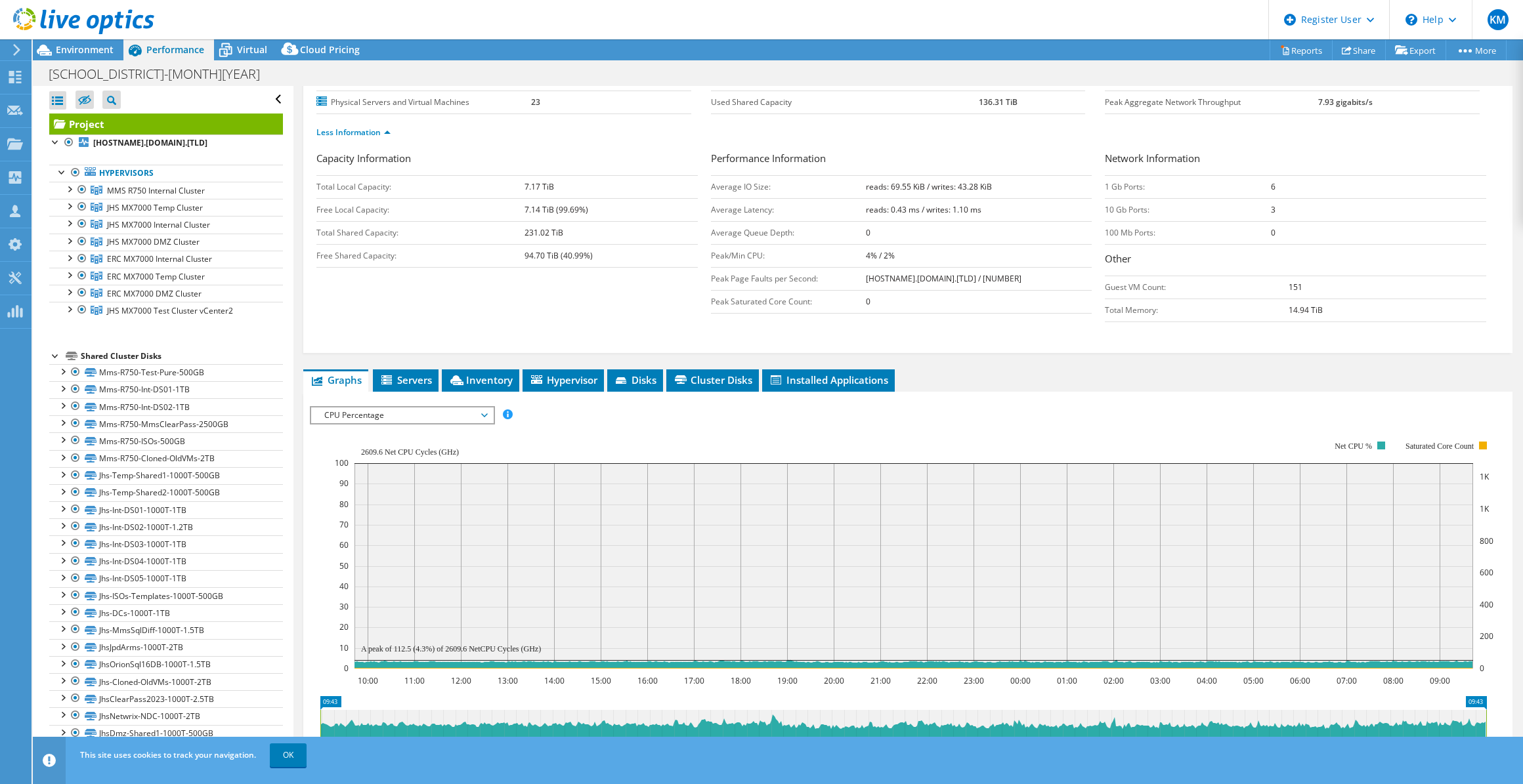 scroll, scrollTop: 168, scrollLeft: 0, axis: vertical 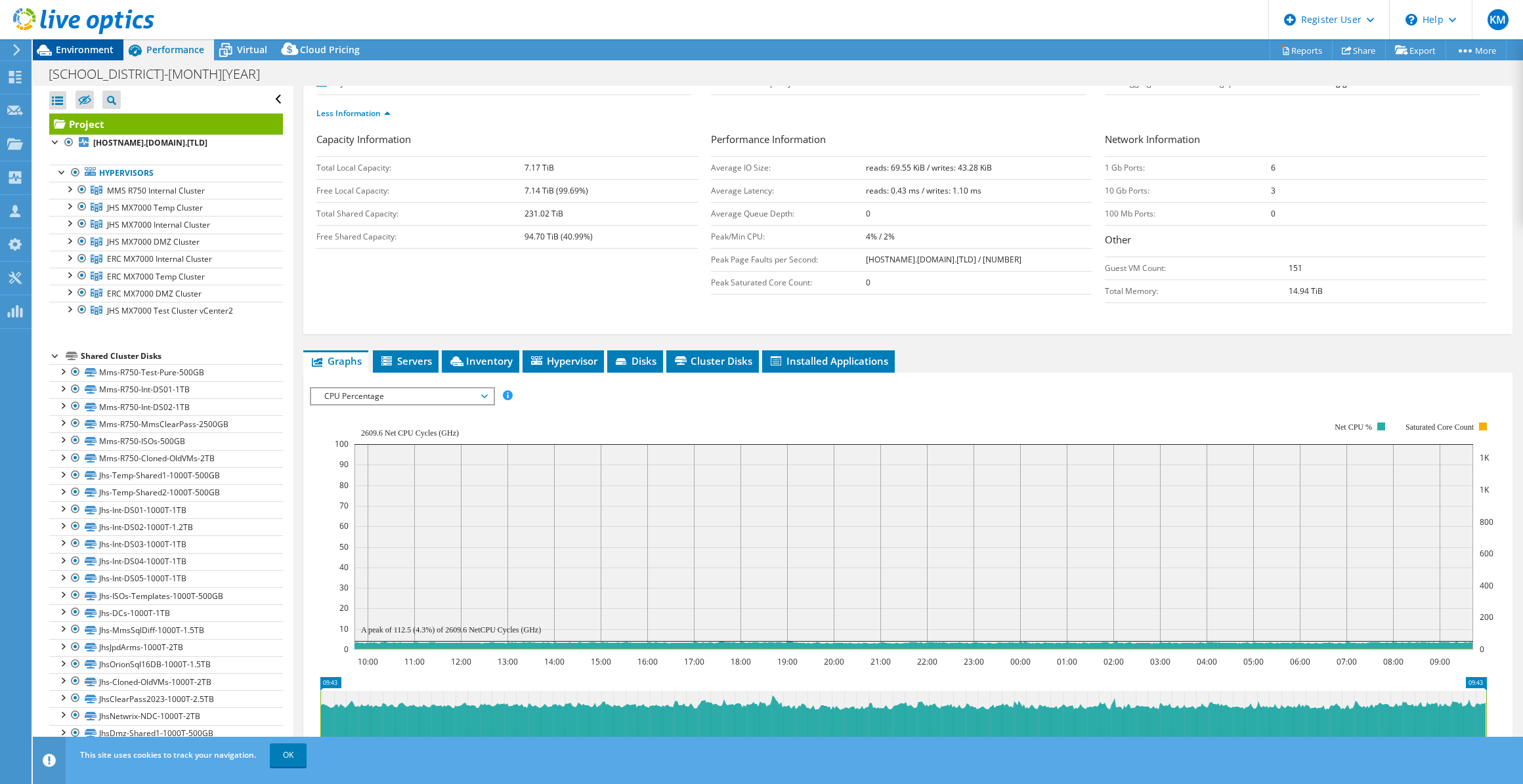 click on "Environment" at bounding box center [85, 49] 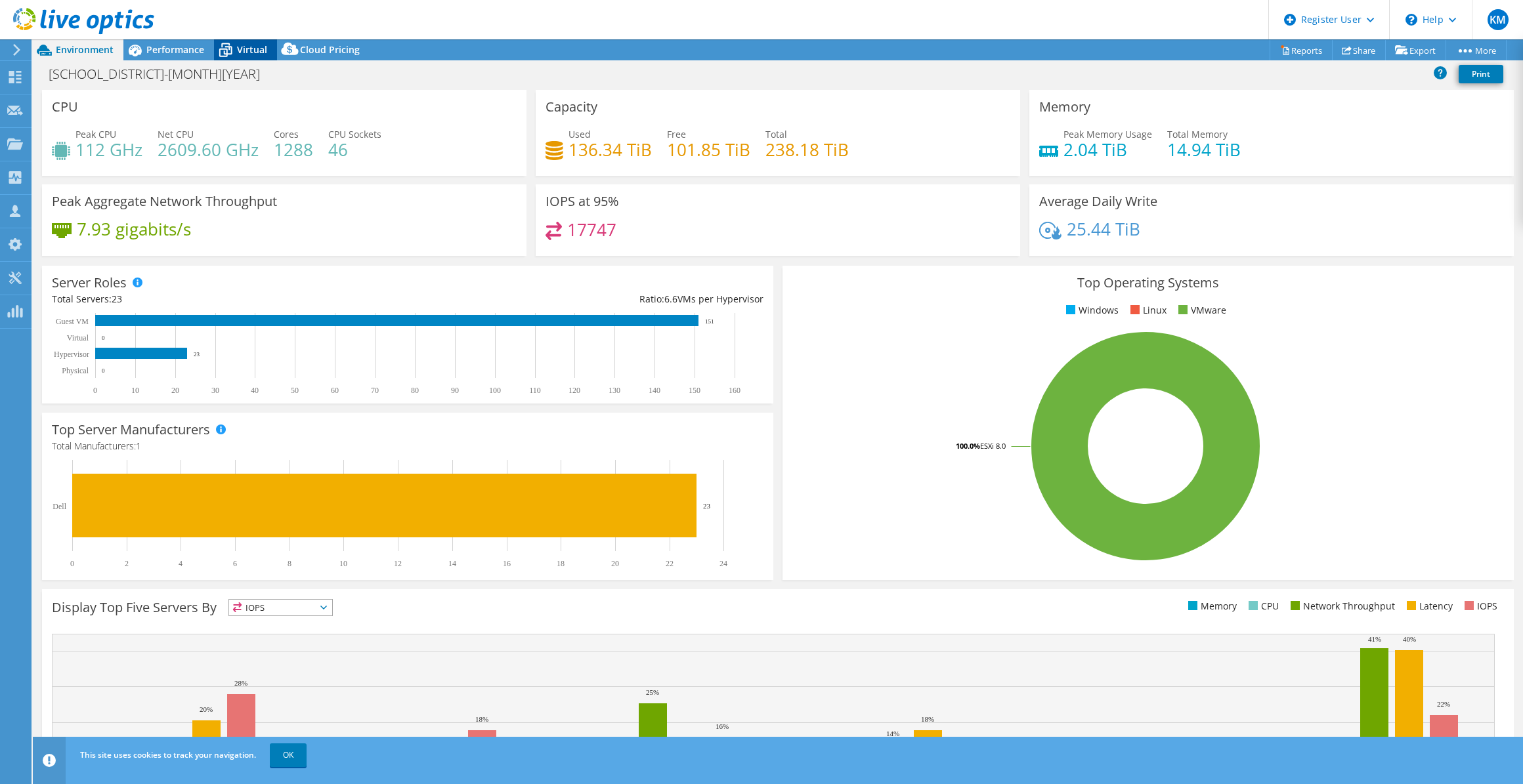 click on "Virtual" at bounding box center [246, 50] 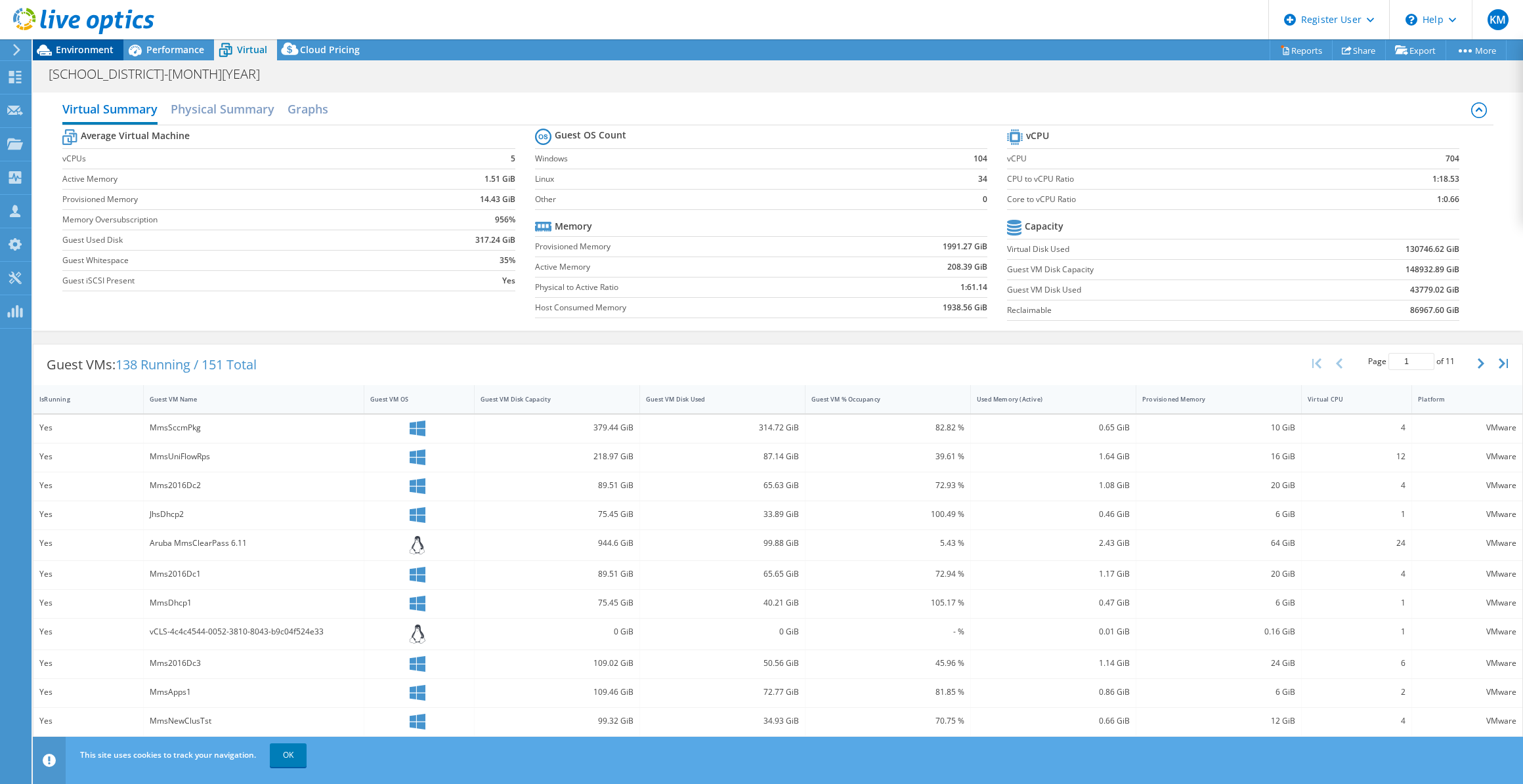 click on "Environment" at bounding box center (85, 49) 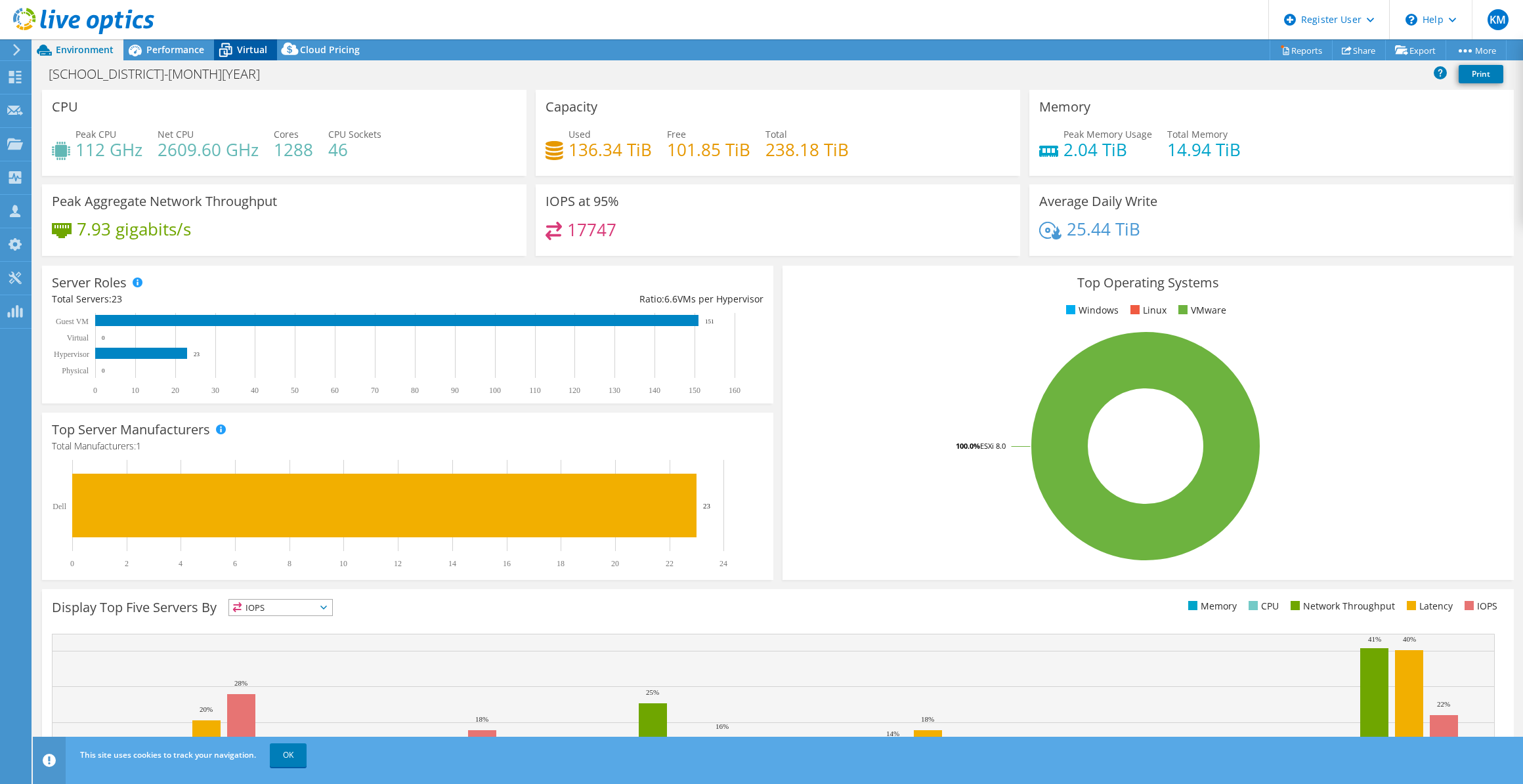 click on "Virtual" at bounding box center [252, 49] 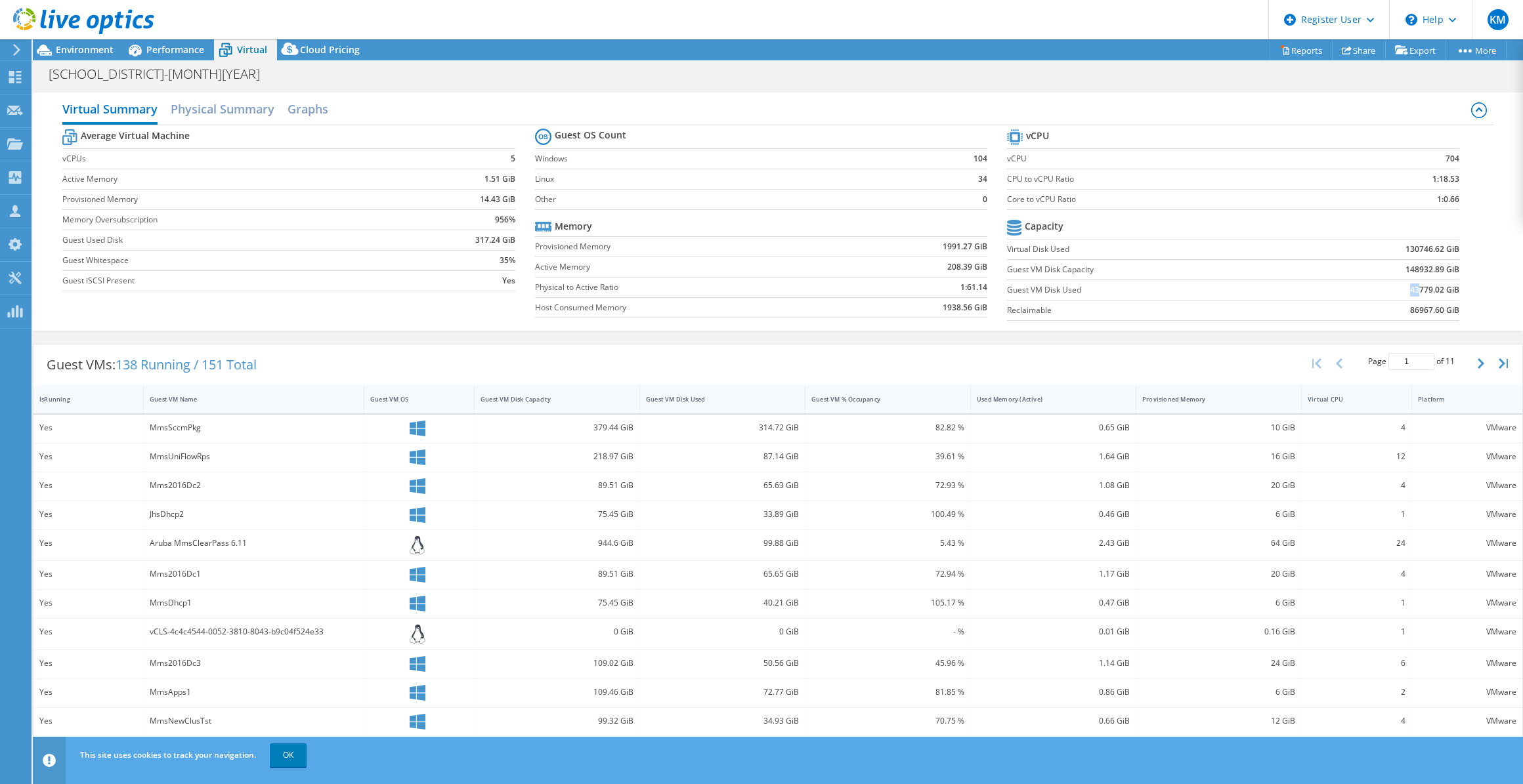 drag, startPoint x: 1394, startPoint y: 292, endPoint x: 1409, endPoint y: 287, distance: 15.811388 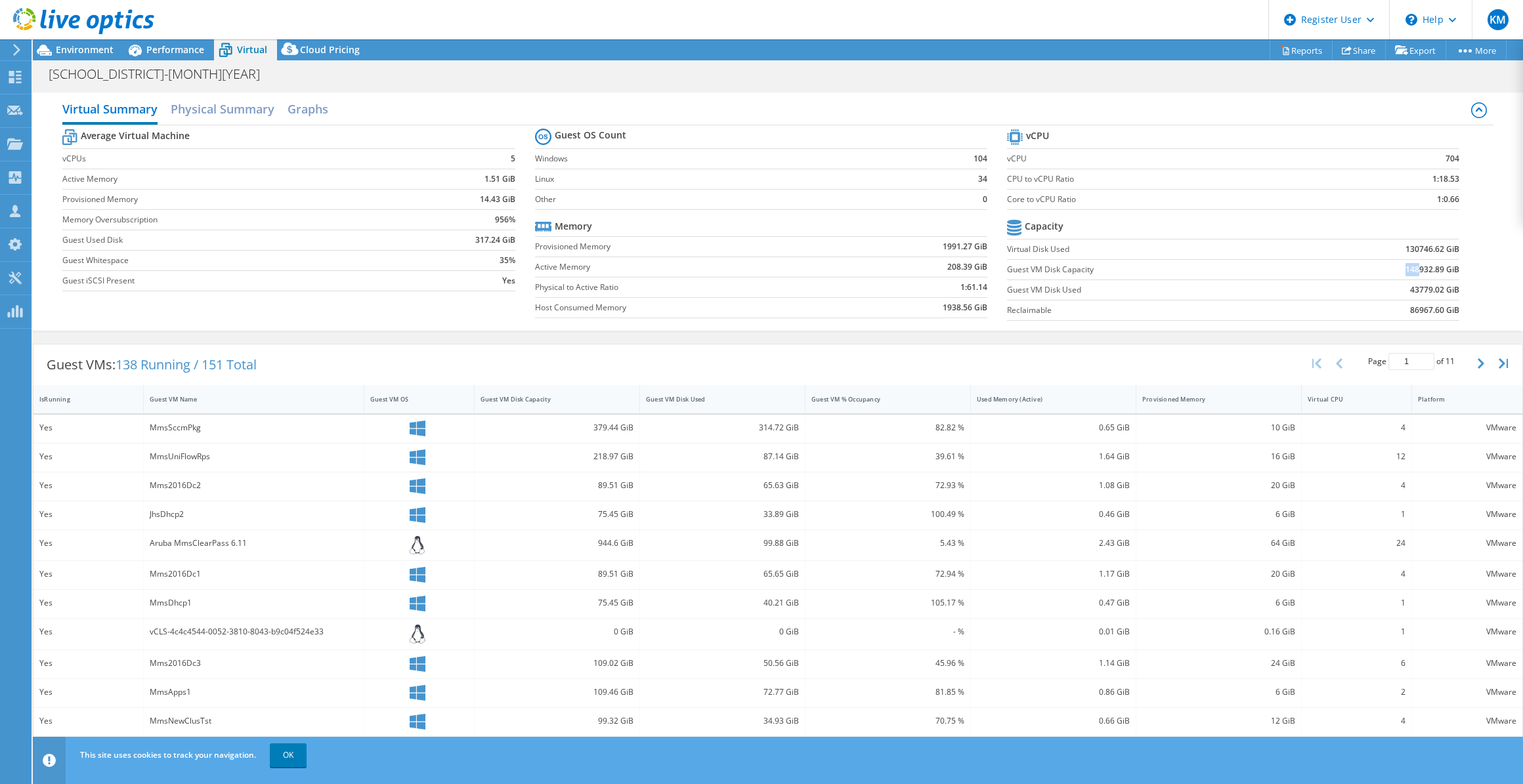 drag, startPoint x: 1387, startPoint y: 268, endPoint x: 1411, endPoint y: 267, distance: 24.02082 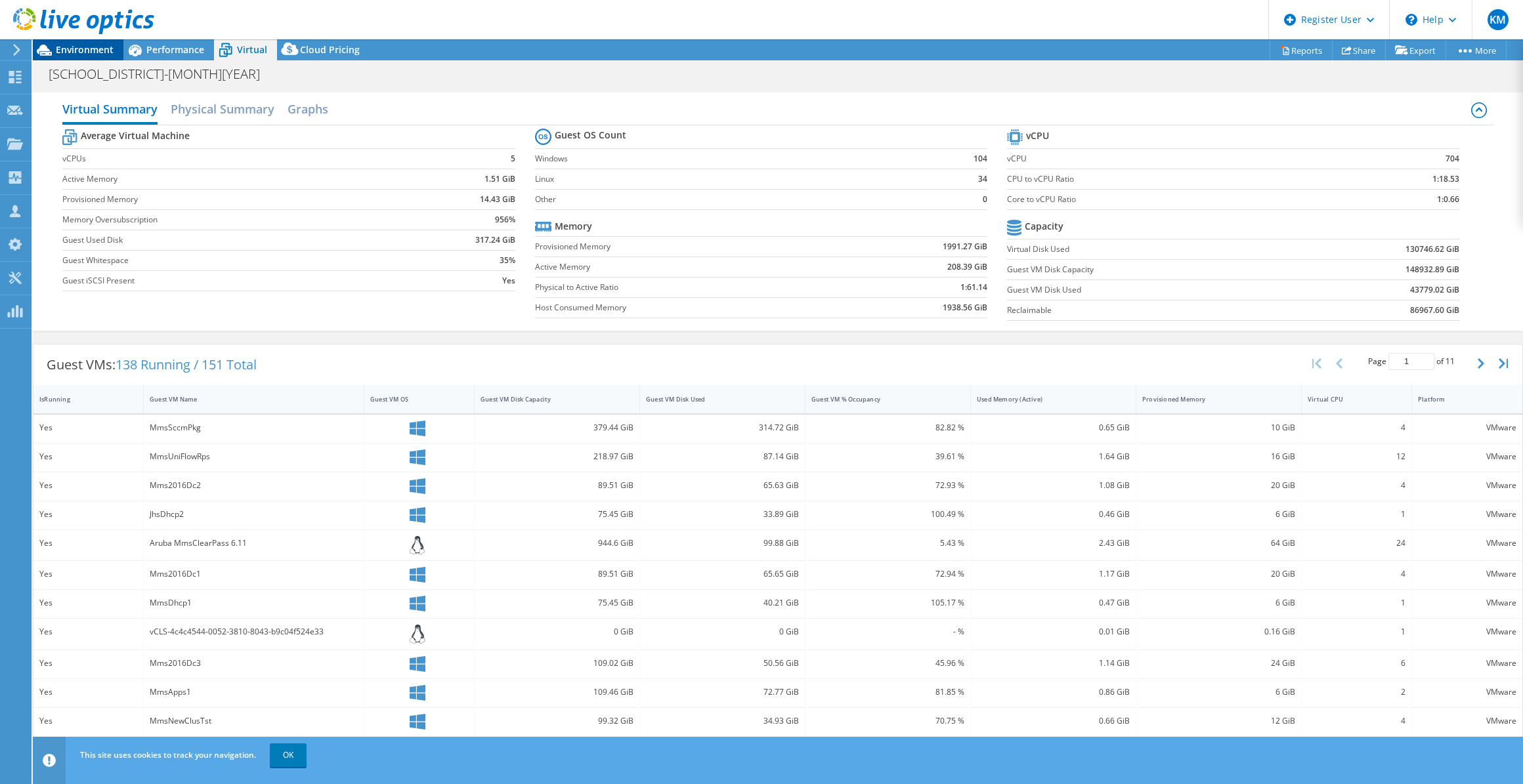 click on "Environment" at bounding box center [85, 49] 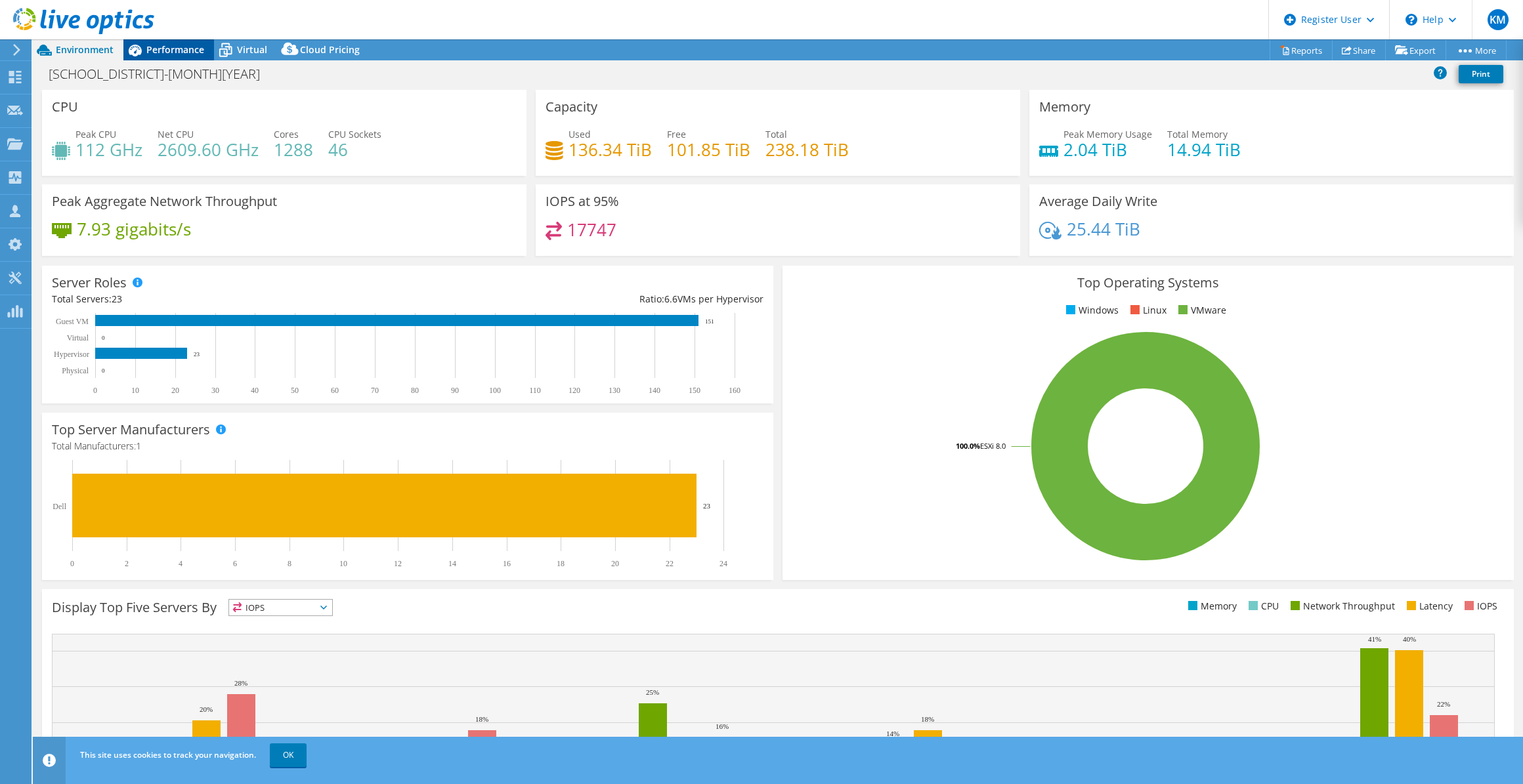 click on "Performance" at bounding box center [169, 50] 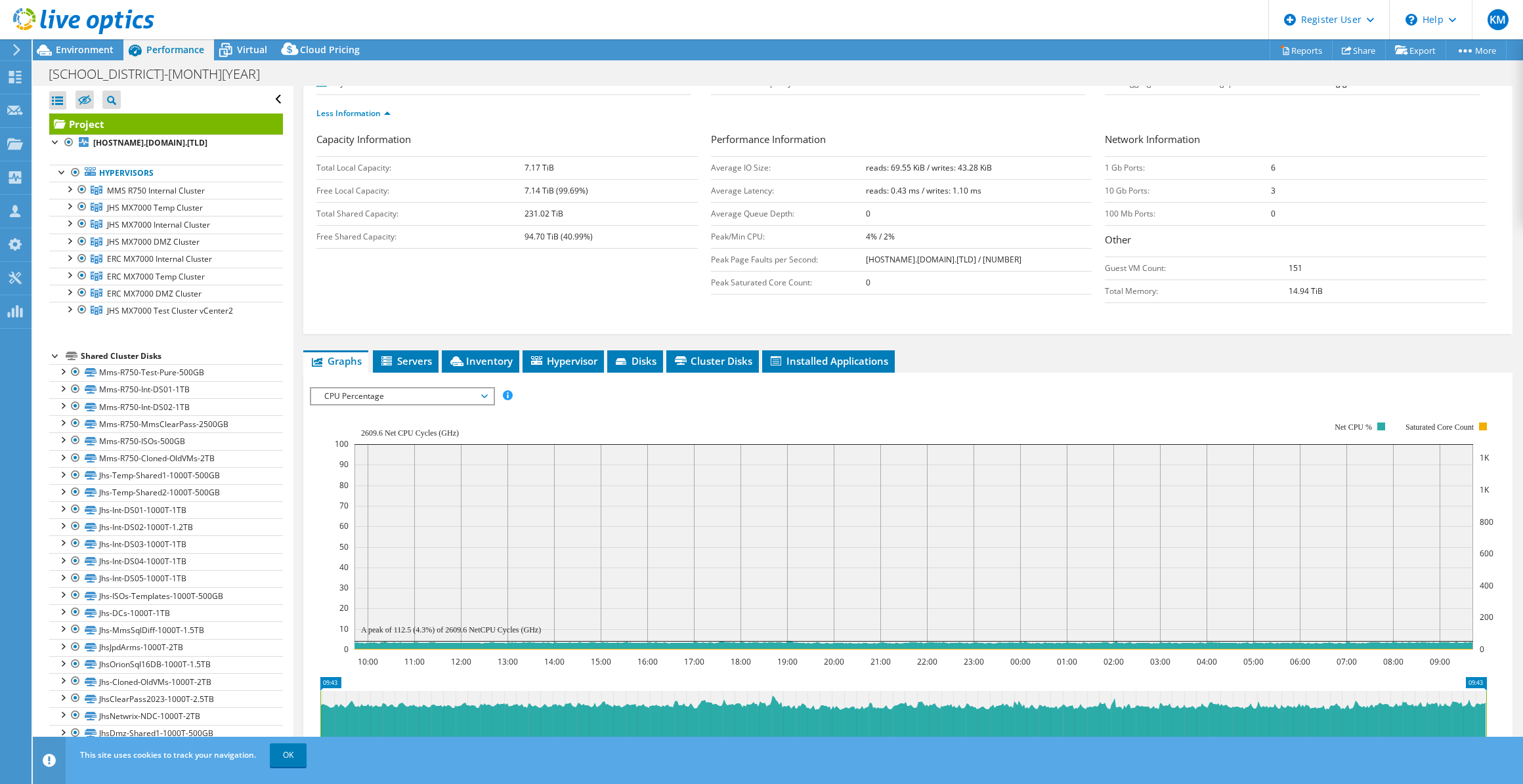 click on "CPU Percentage" at bounding box center [402, 396] 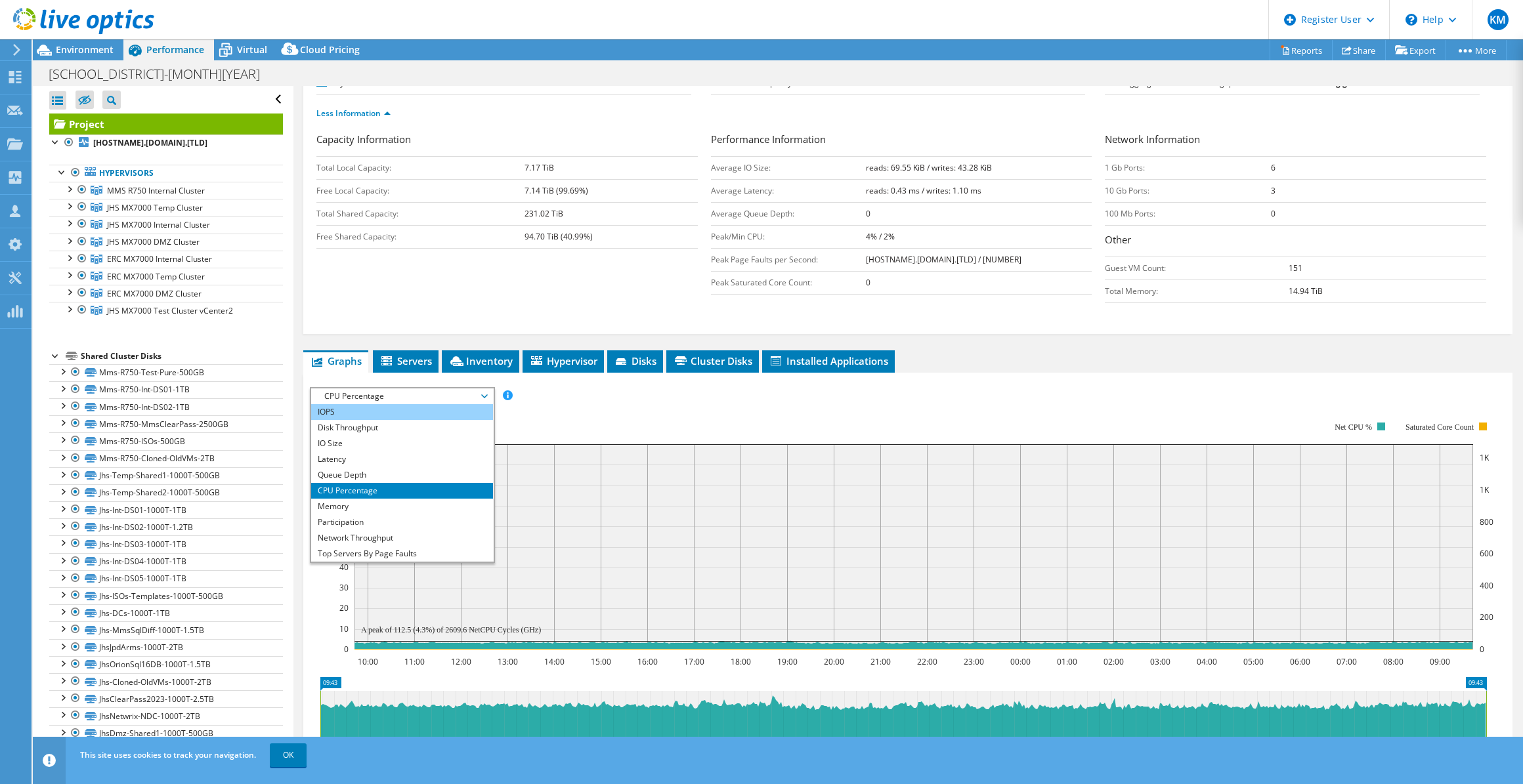 click on "IOPS" at bounding box center (402, 412) 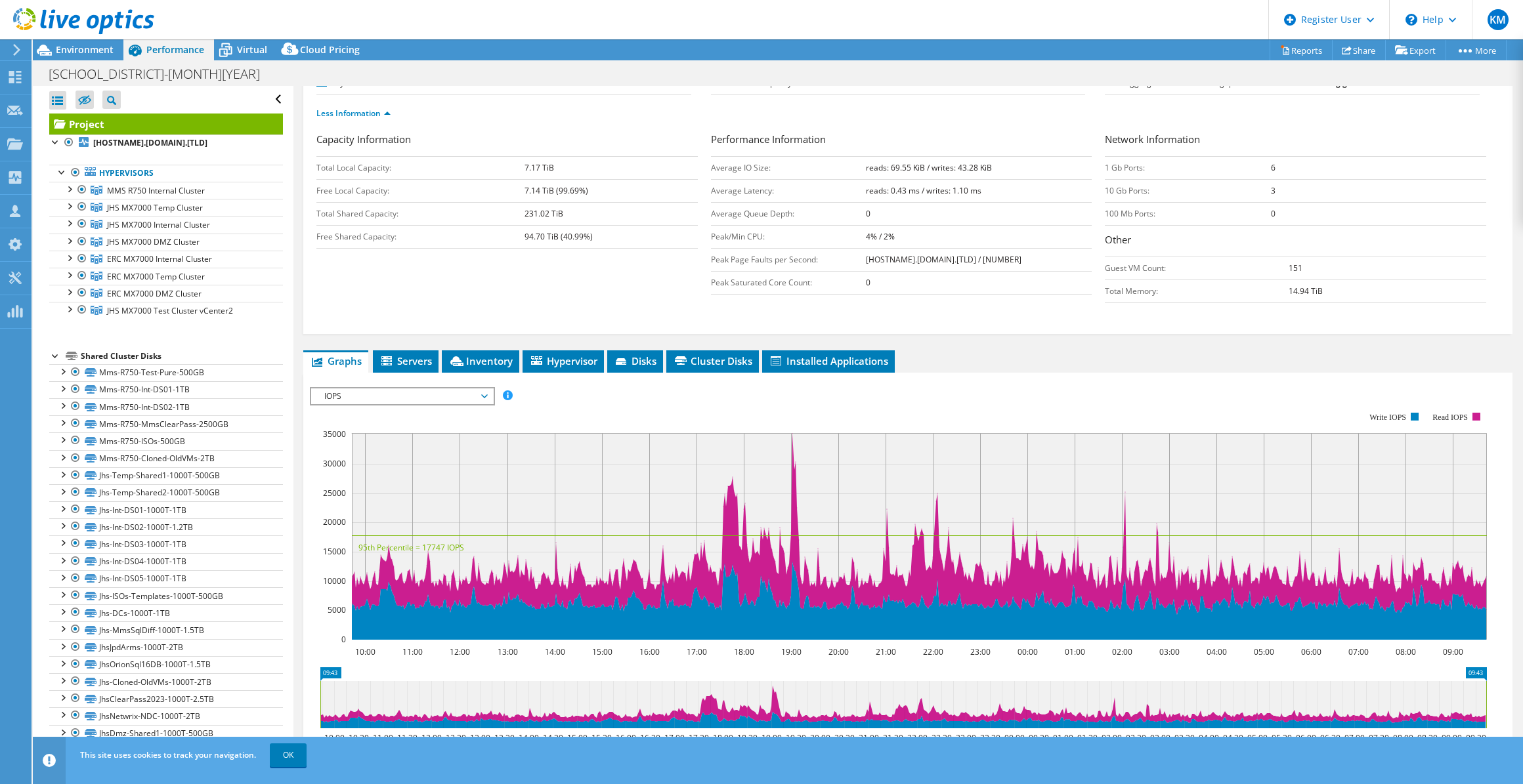 click on "IOPS 						 							 								 							 						 IOPS Disk Throughput IO Size Latency Queue Depth CPU Percentage Memory Page Faults Participation Network Throughput Top Servers By Page Faults Workload Concentration Line Workload Concentration Bubble All" at bounding box center [402, 396] 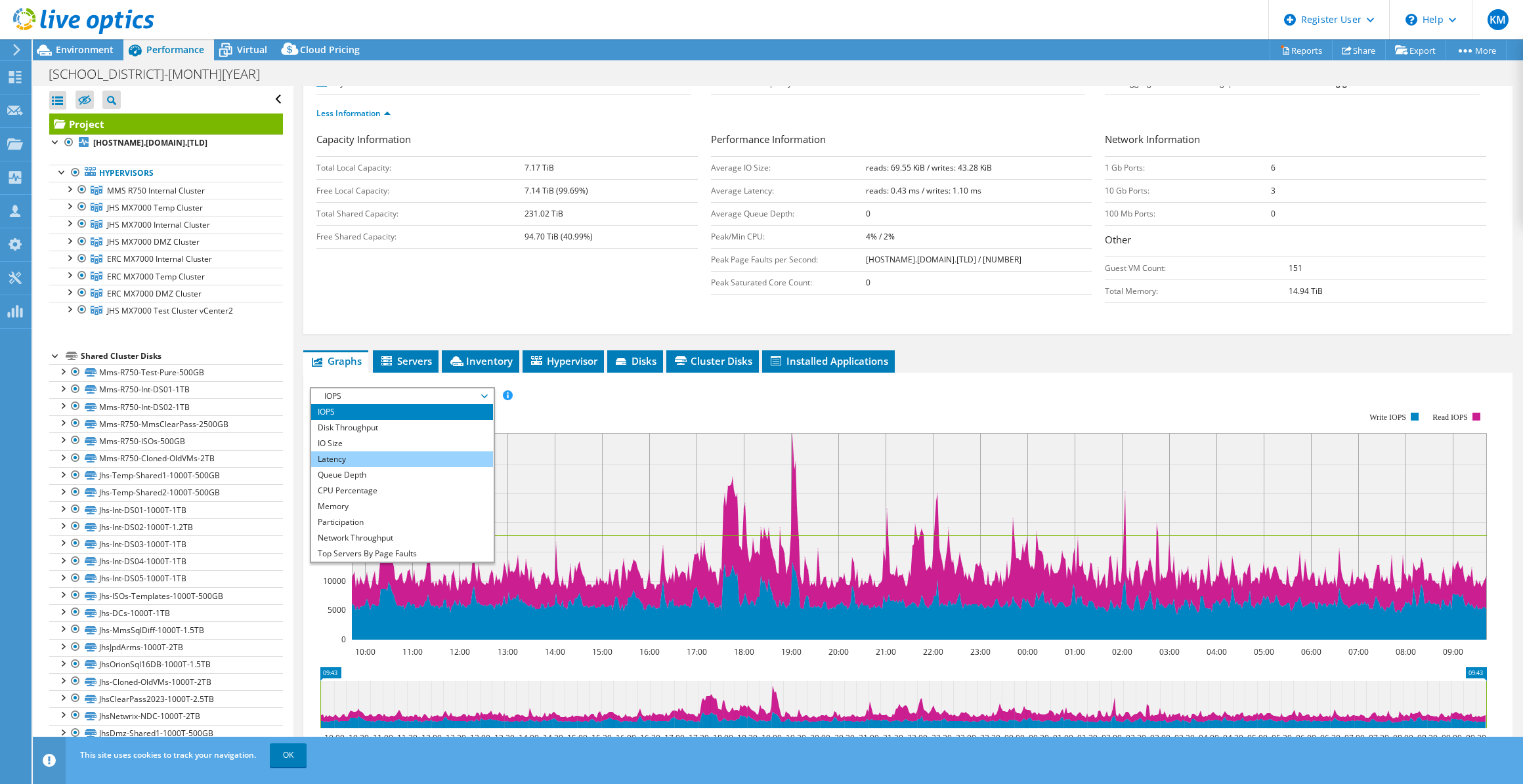 click on "Latency" at bounding box center (402, 459) 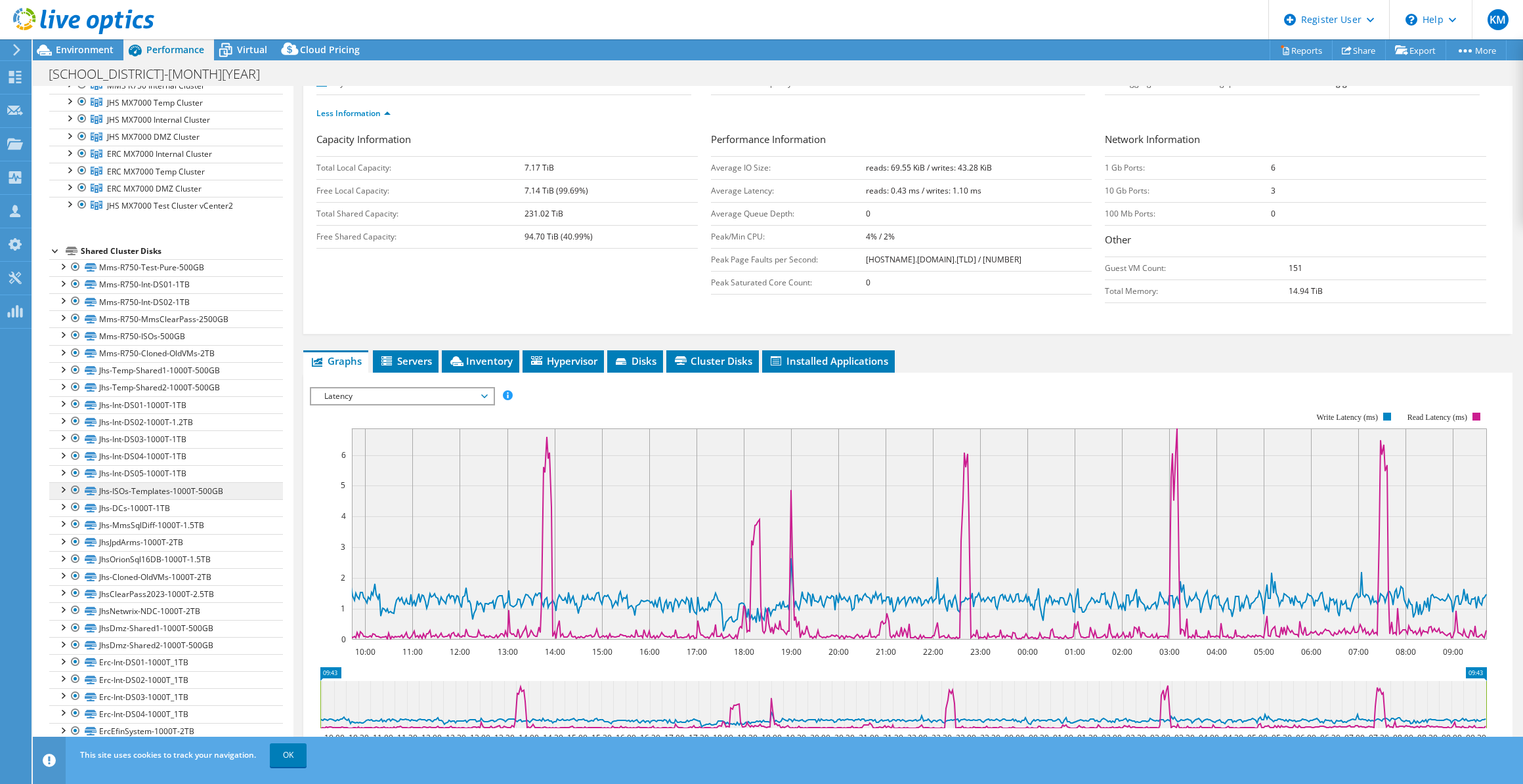 scroll, scrollTop: 178, scrollLeft: 0, axis: vertical 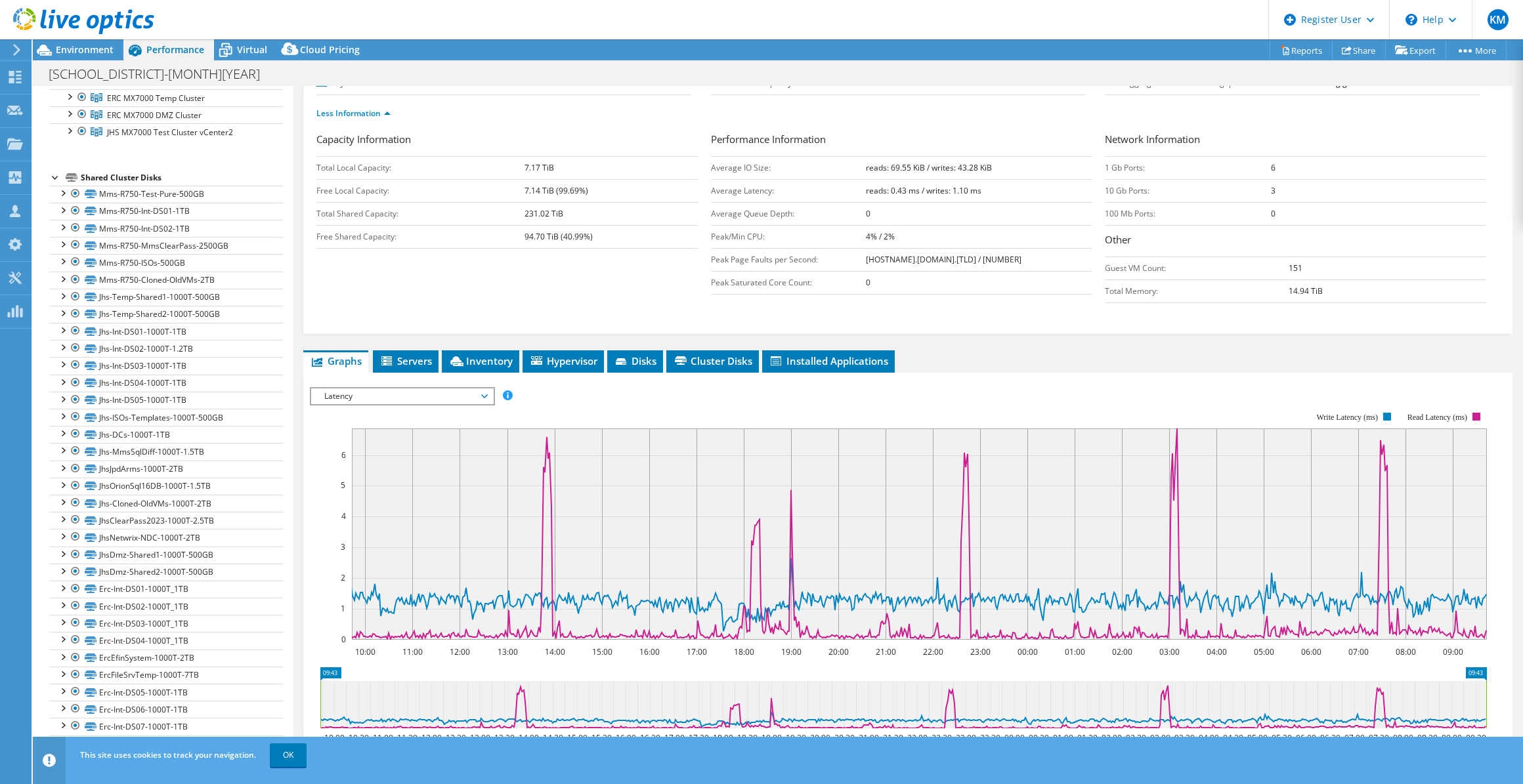 click on "Latency" at bounding box center (402, 396) 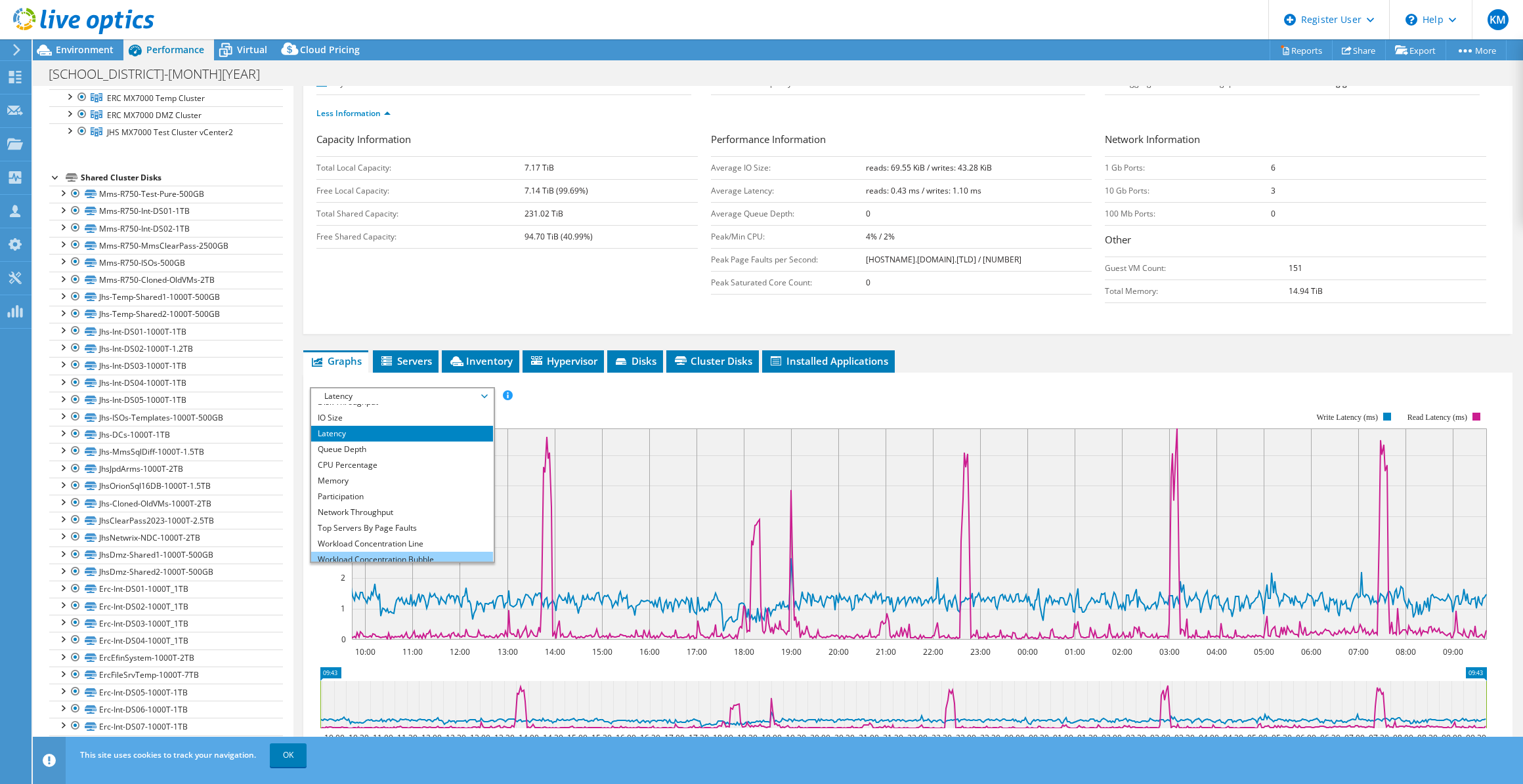 scroll, scrollTop: 47, scrollLeft: 0, axis: vertical 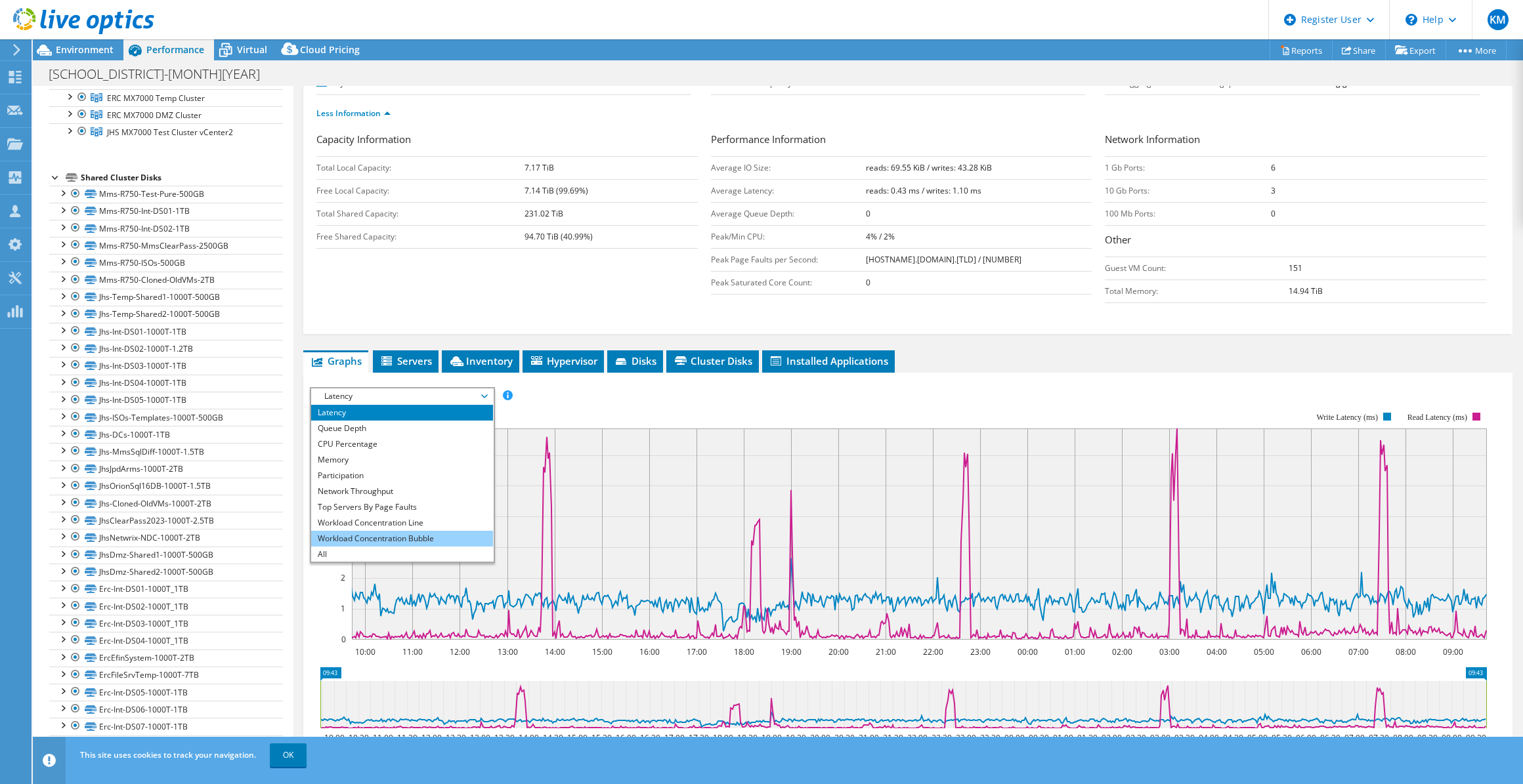 click on "Workload Concentration Bubble" at bounding box center (402, 539) 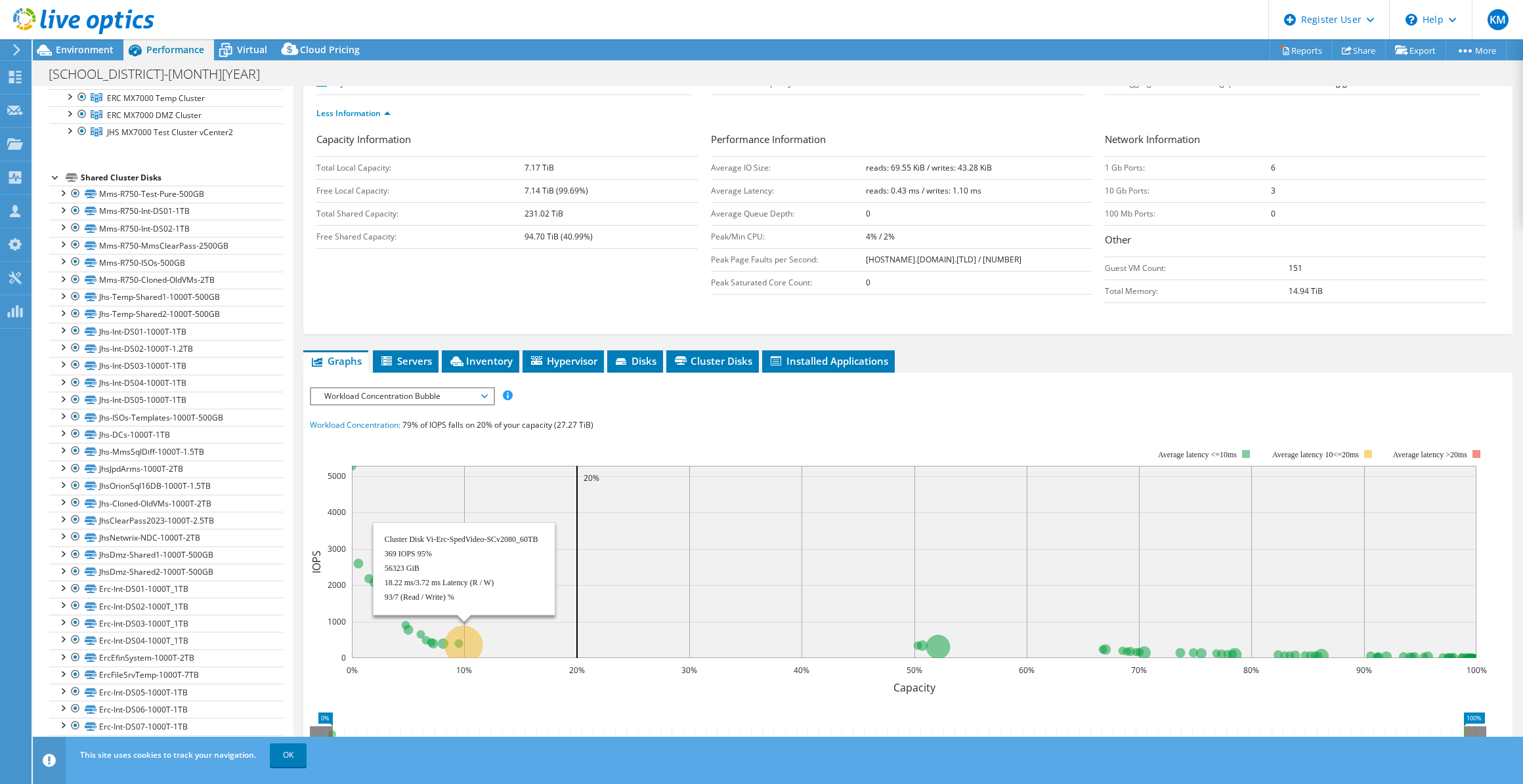 click 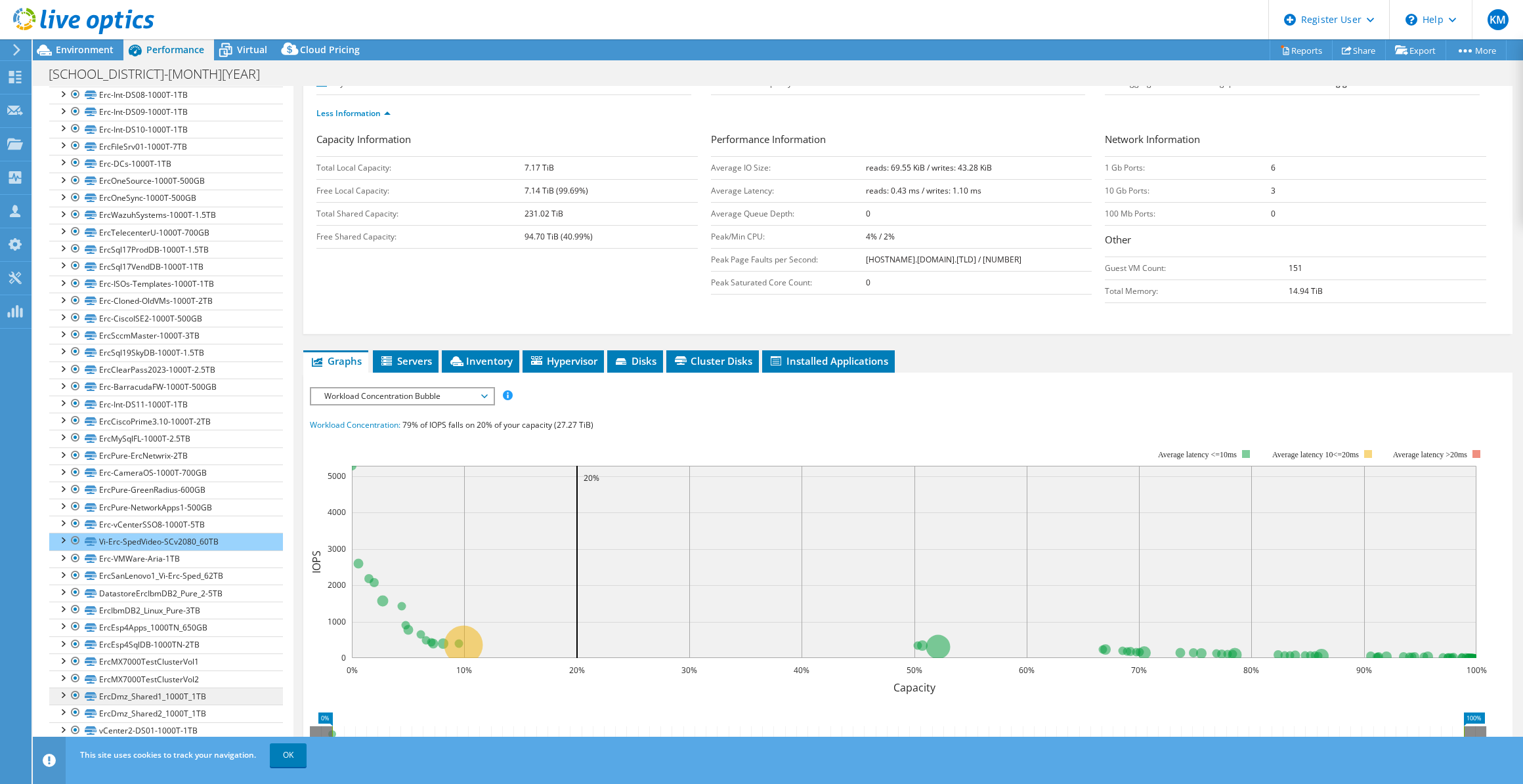 scroll, scrollTop: 871, scrollLeft: 0, axis: vertical 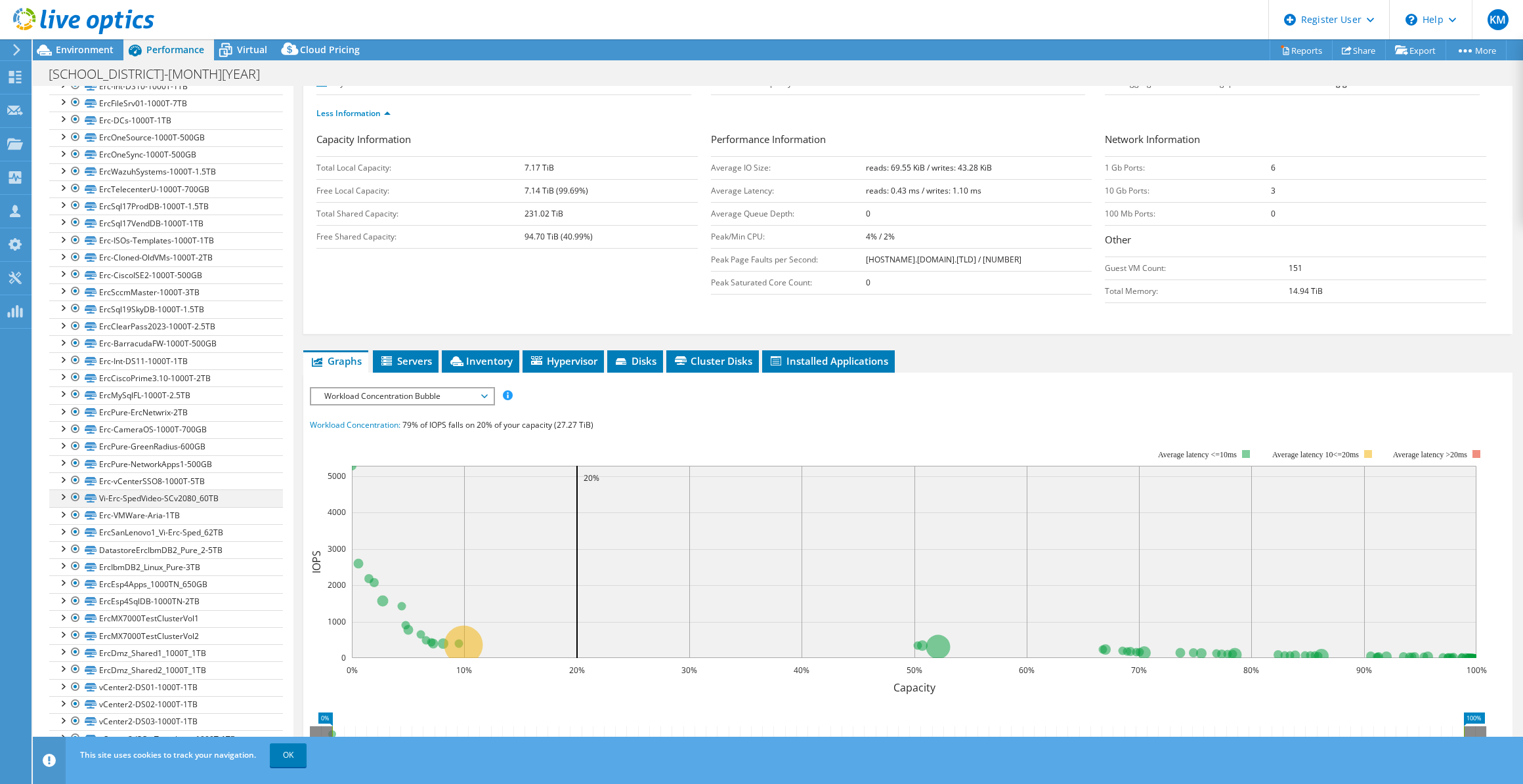 click at bounding box center (62, 496) 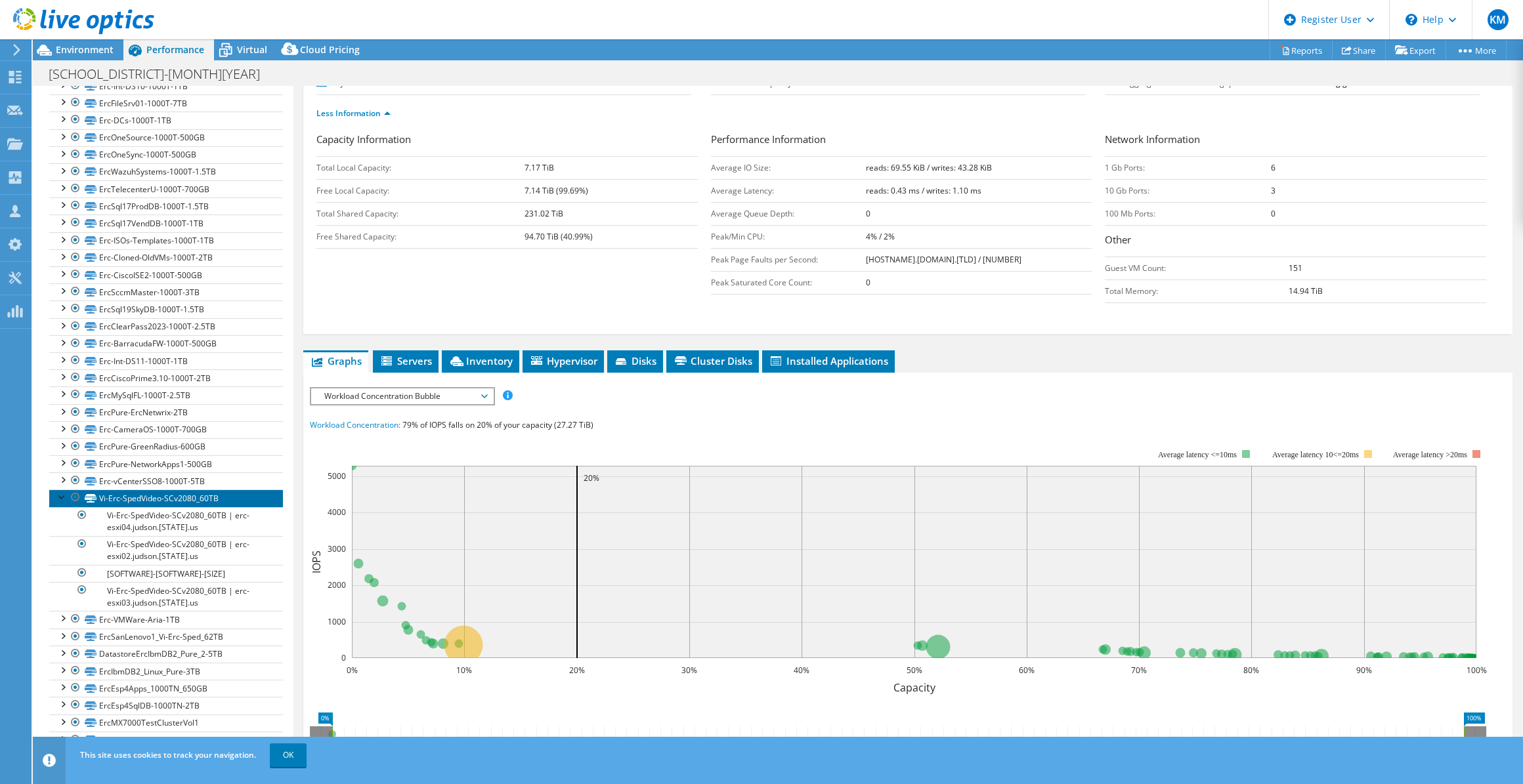 click on "Vi-Erc-SpedVideo-SCv2080_60TB" at bounding box center (166, 498) 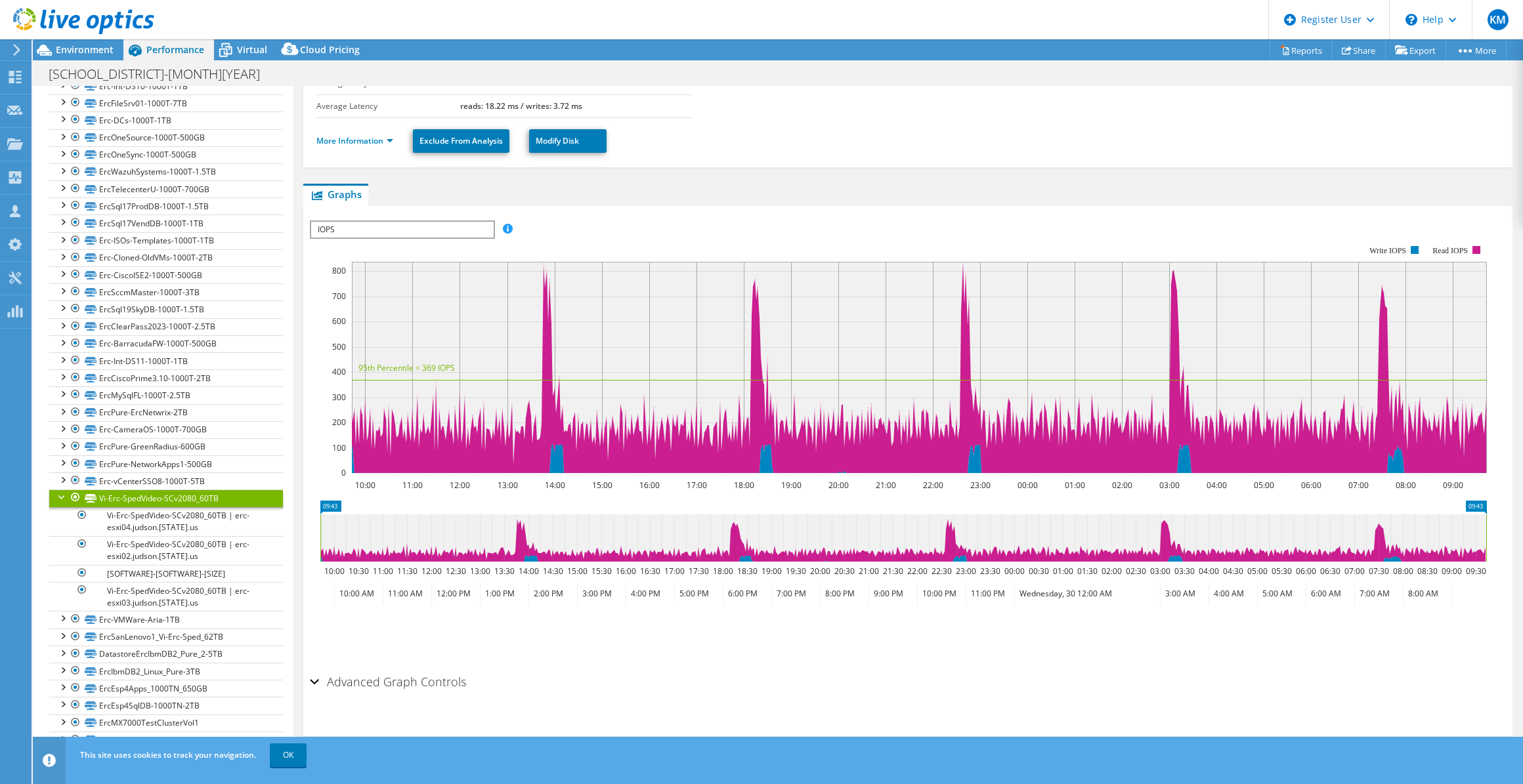 scroll, scrollTop: 165, scrollLeft: 0, axis: vertical 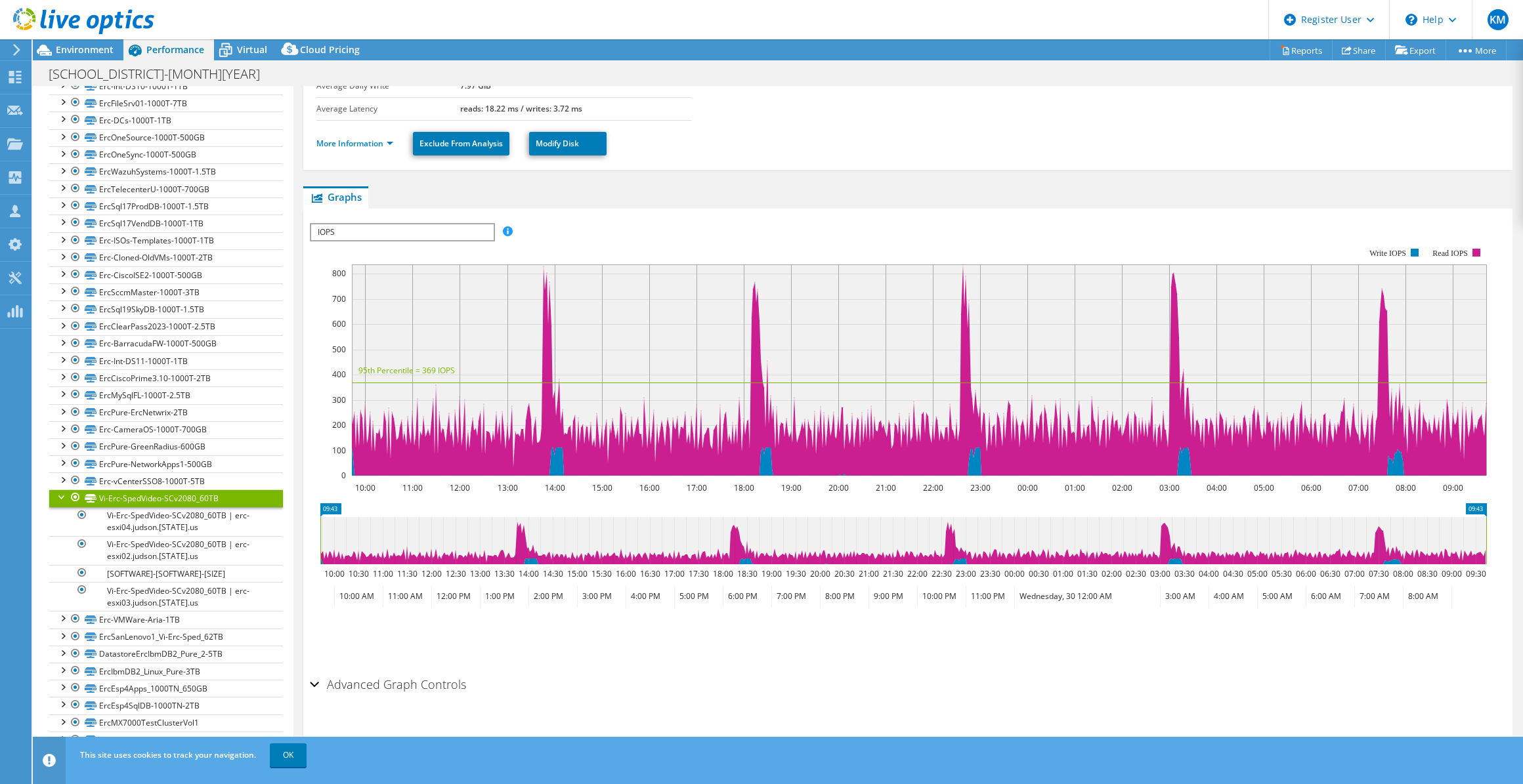 click on "IOPS" at bounding box center [402, 232] 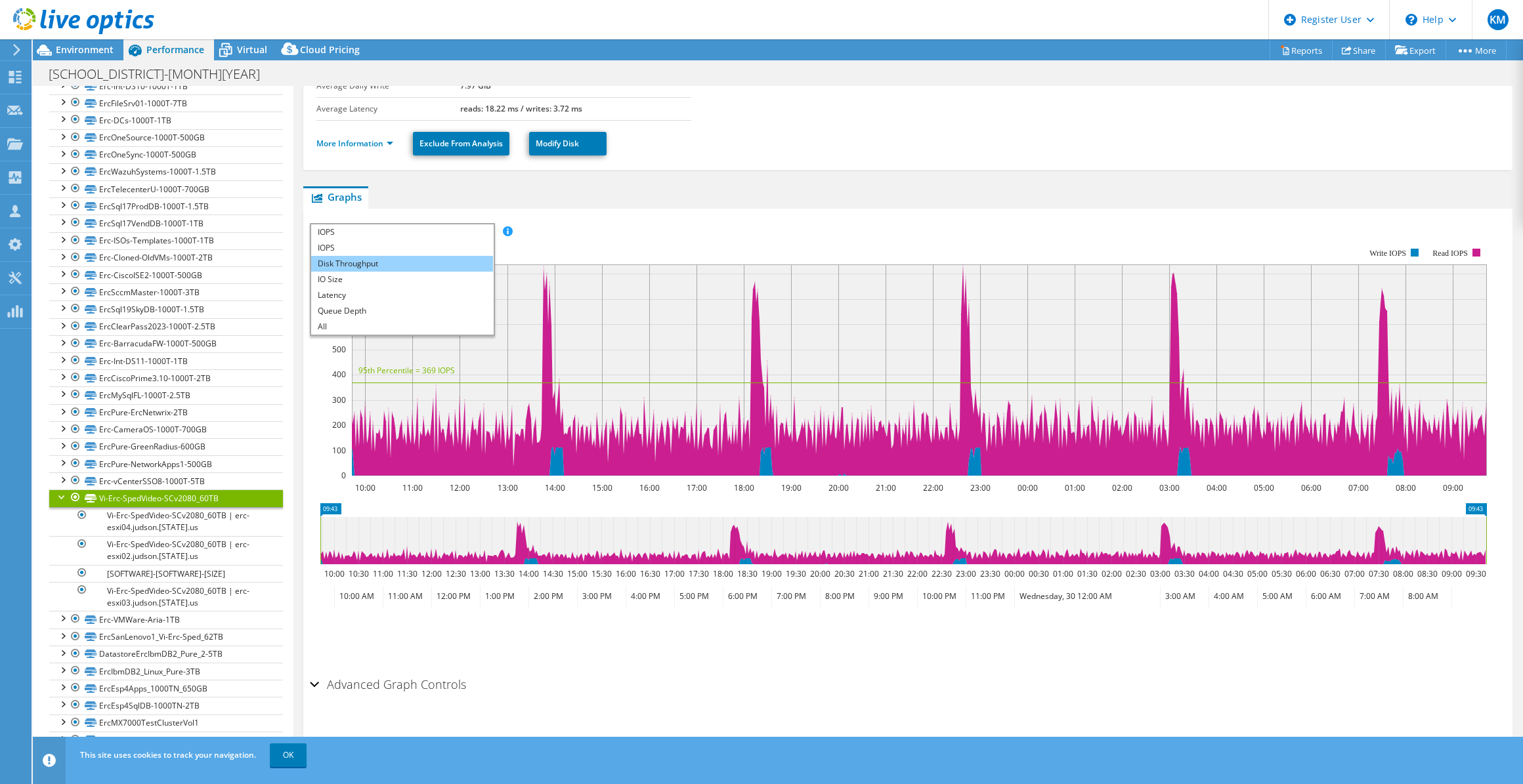 scroll, scrollTop: 0, scrollLeft: 0, axis: both 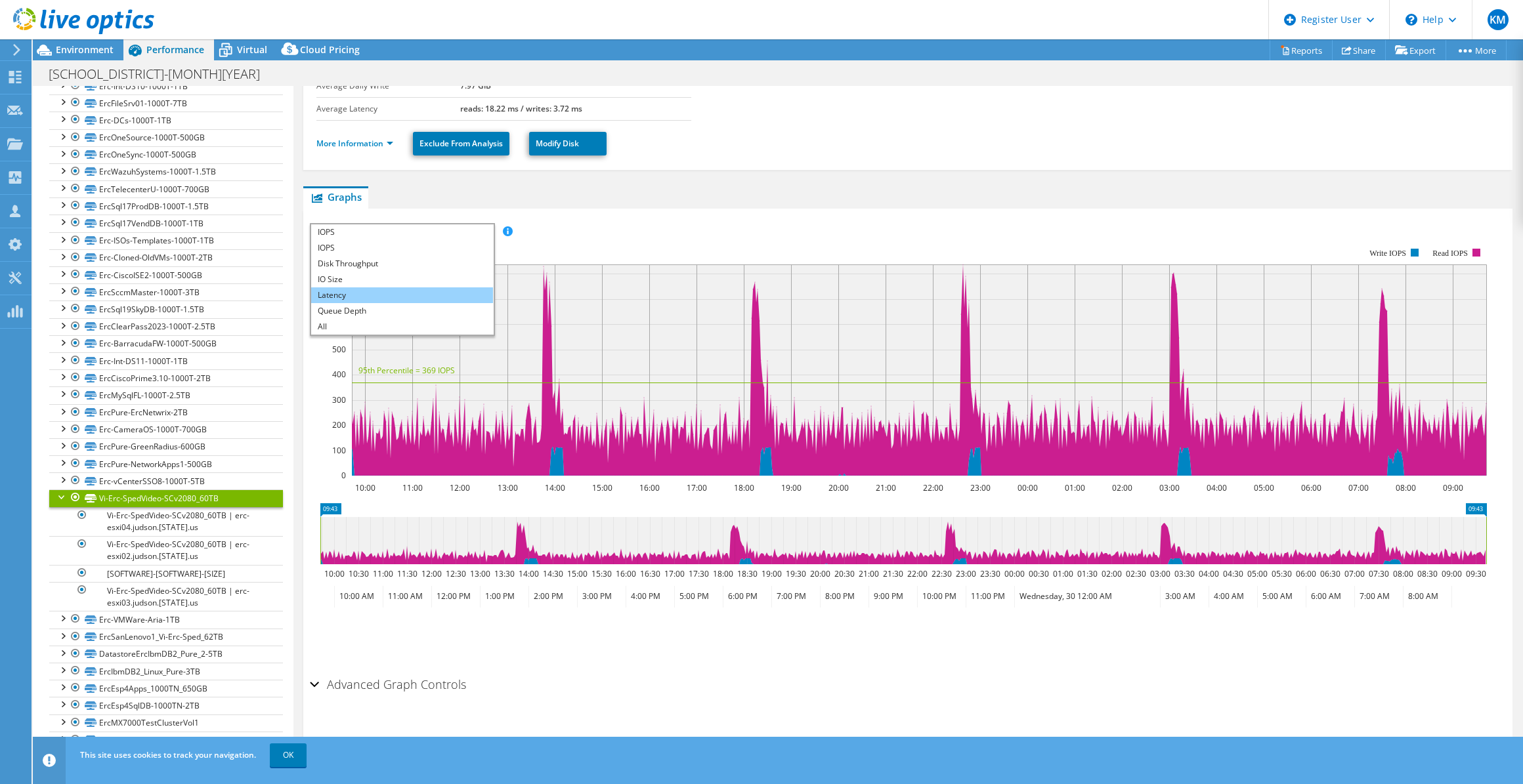 click on "Latency" at bounding box center (402, 295) 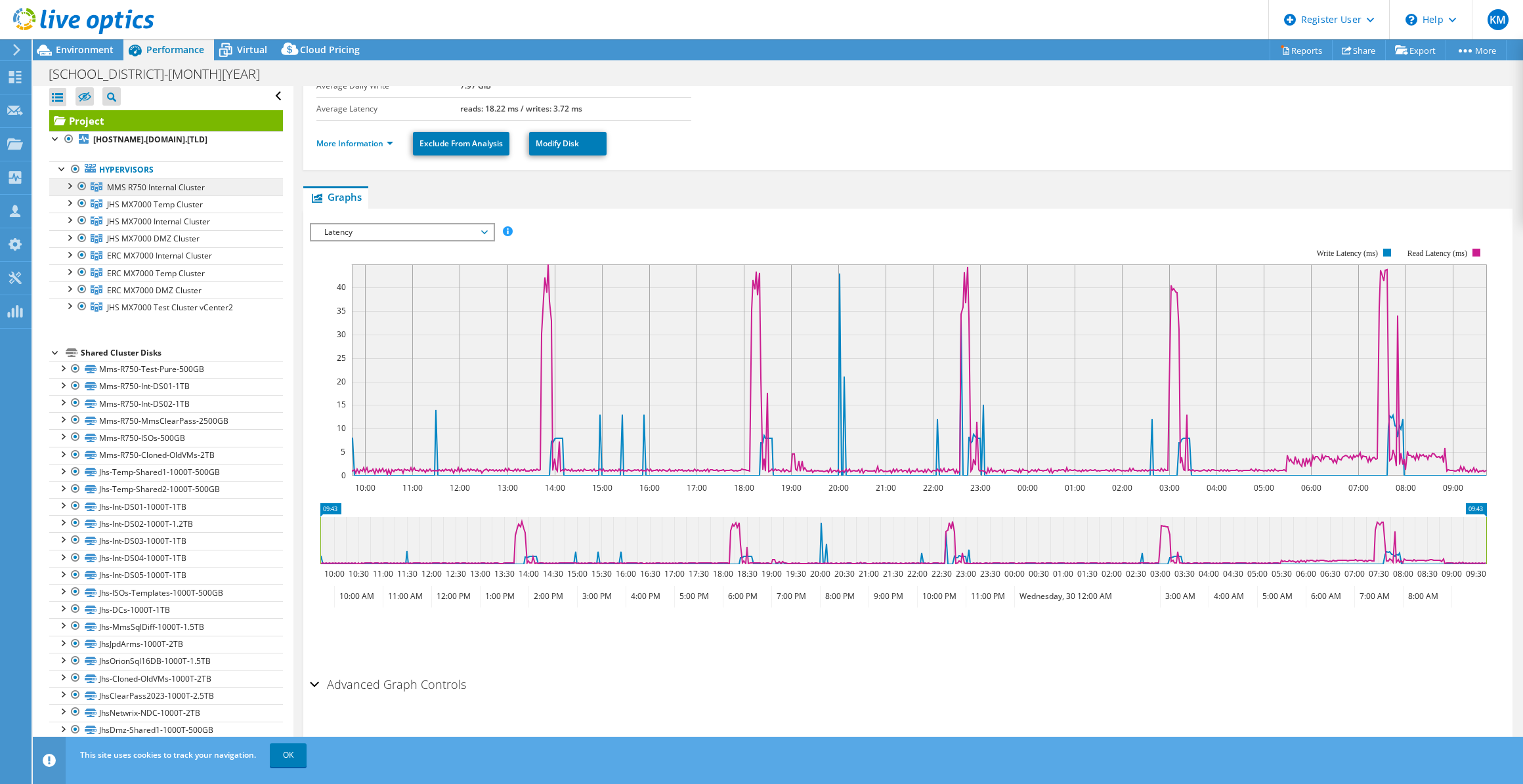 scroll, scrollTop: 0, scrollLeft: 0, axis: both 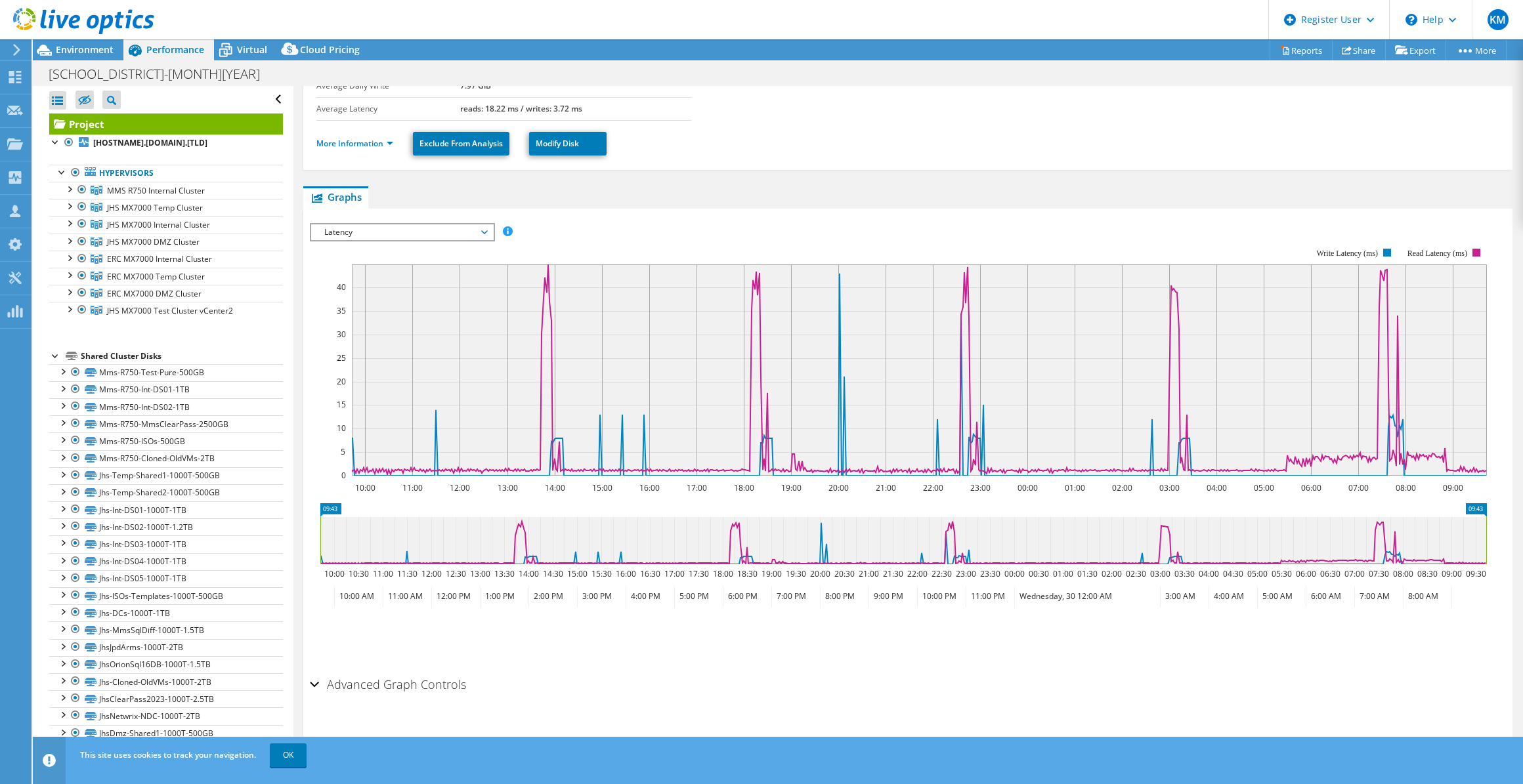 click on "Project" at bounding box center [166, 124] 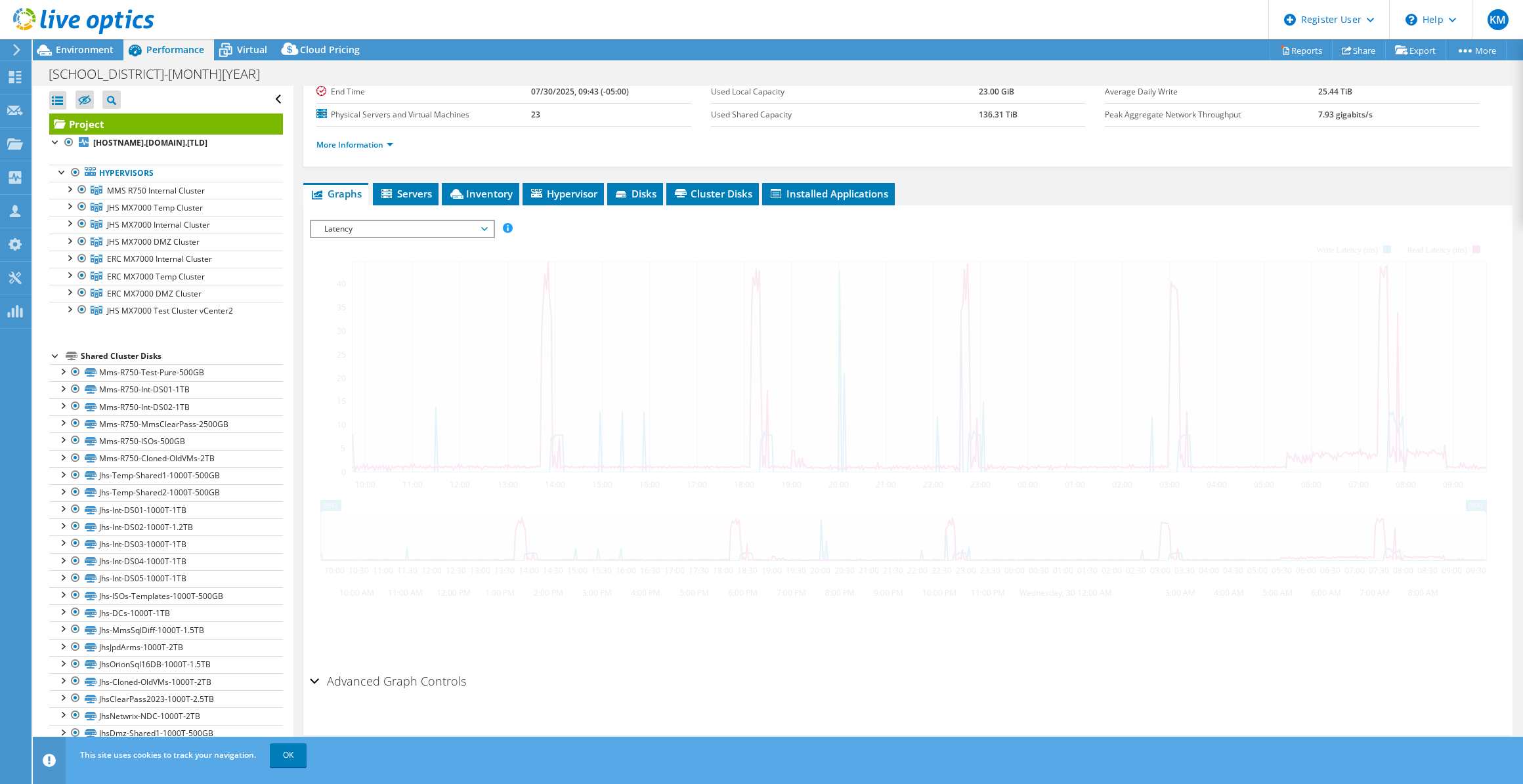 scroll, scrollTop: 133, scrollLeft: 0, axis: vertical 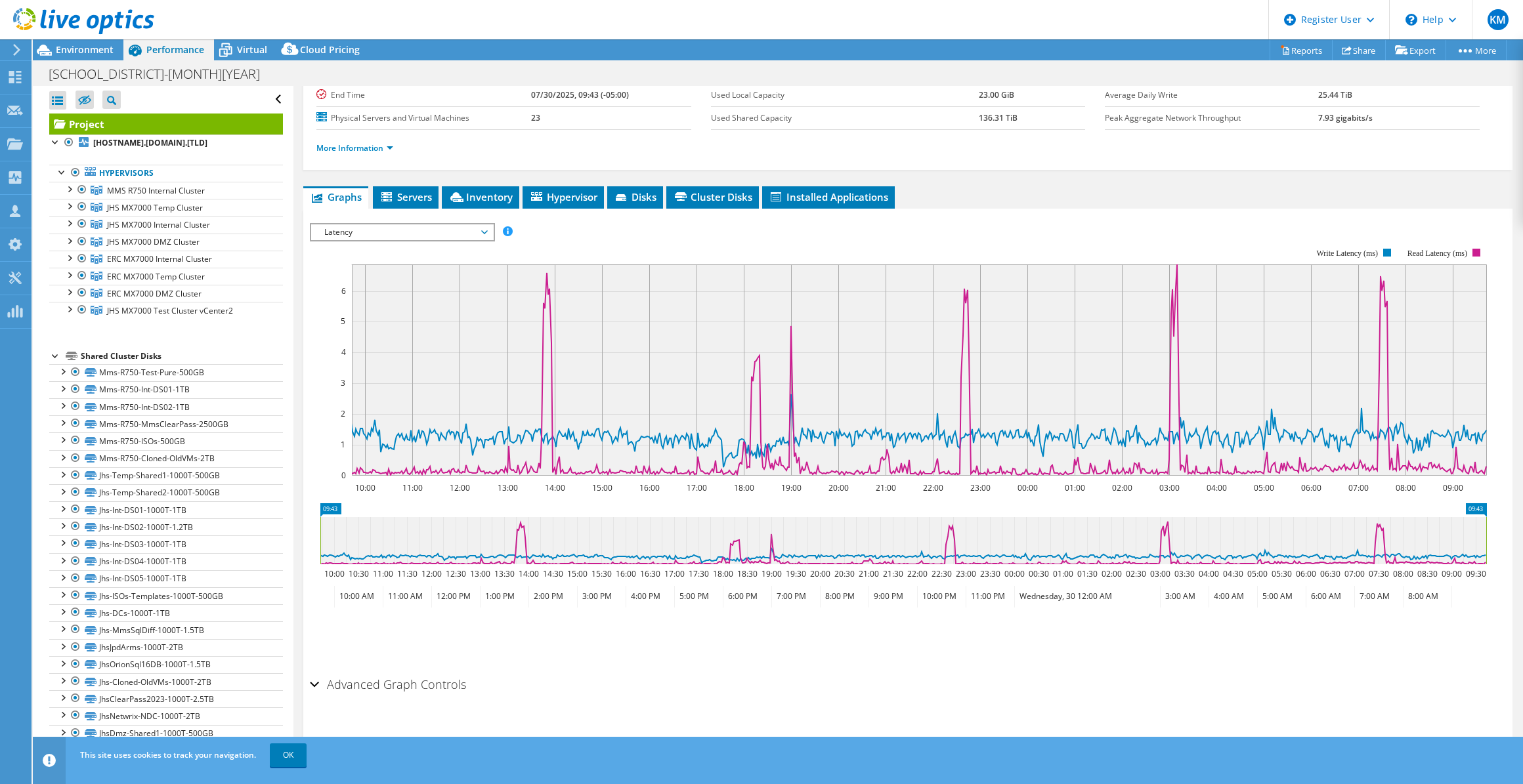 click on "Latency" at bounding box center (402, 232) 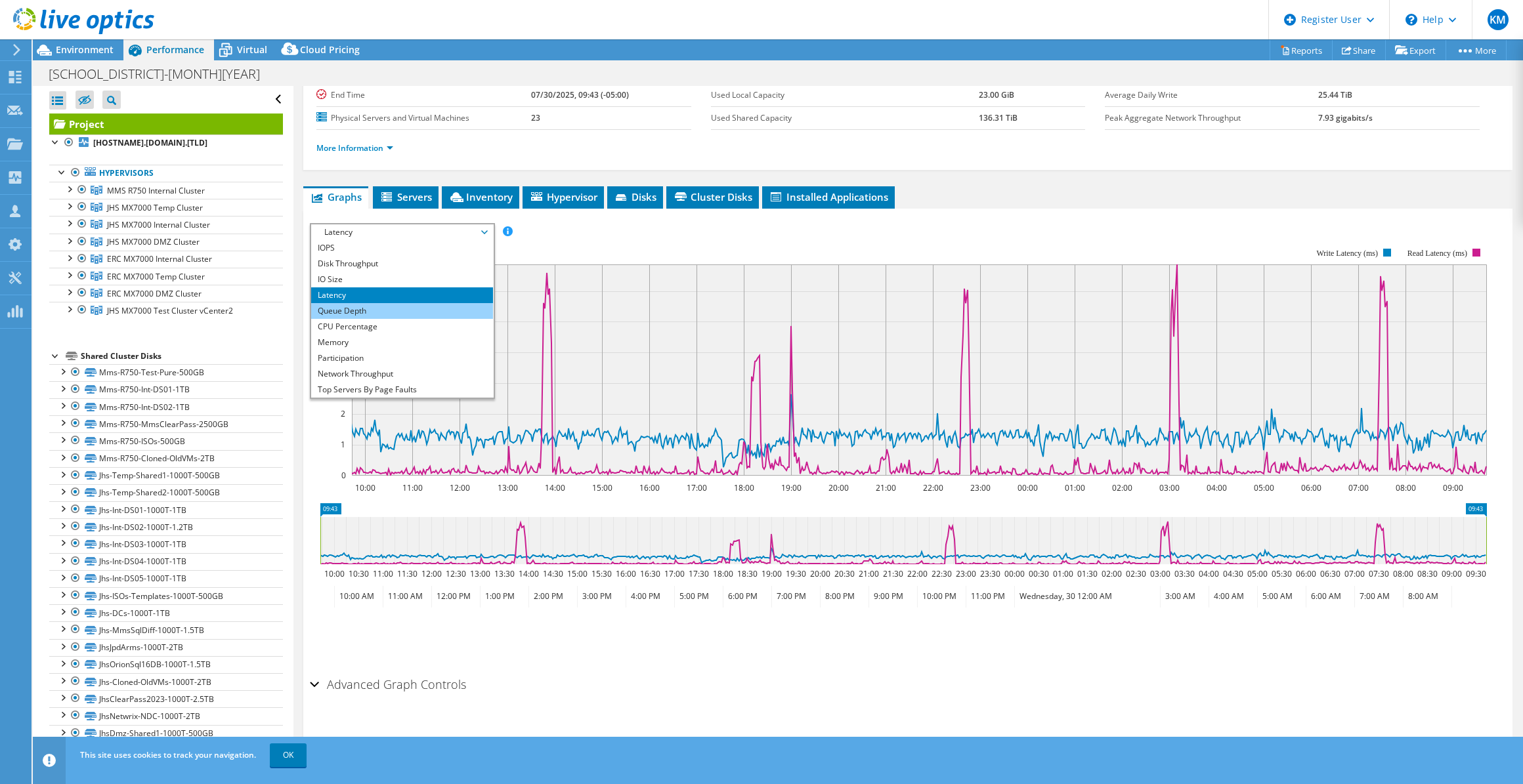 click on "Queue Depth" at bounding box center [402, 311] 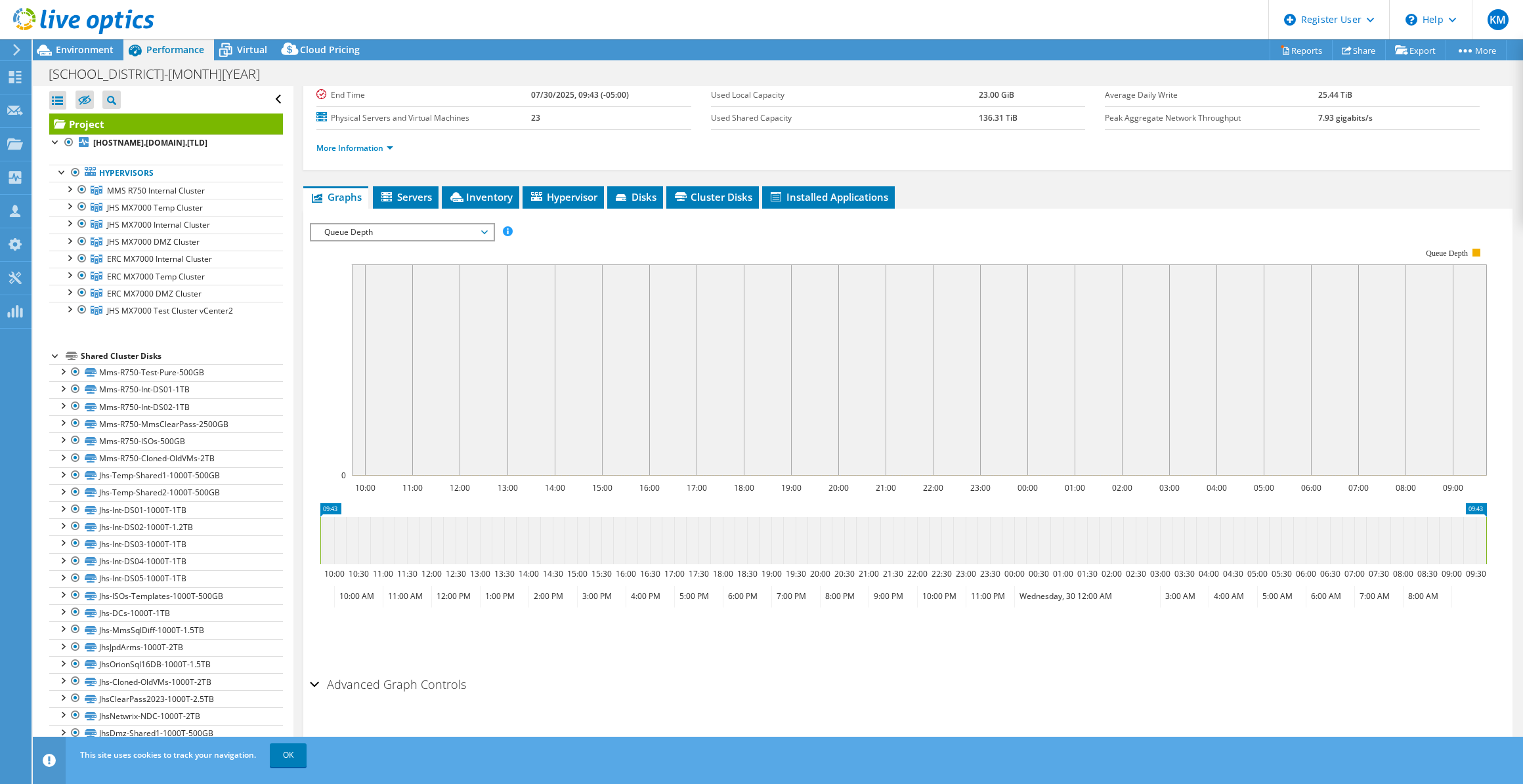 click on "Queue Depth" at bounding box center (402, 232) 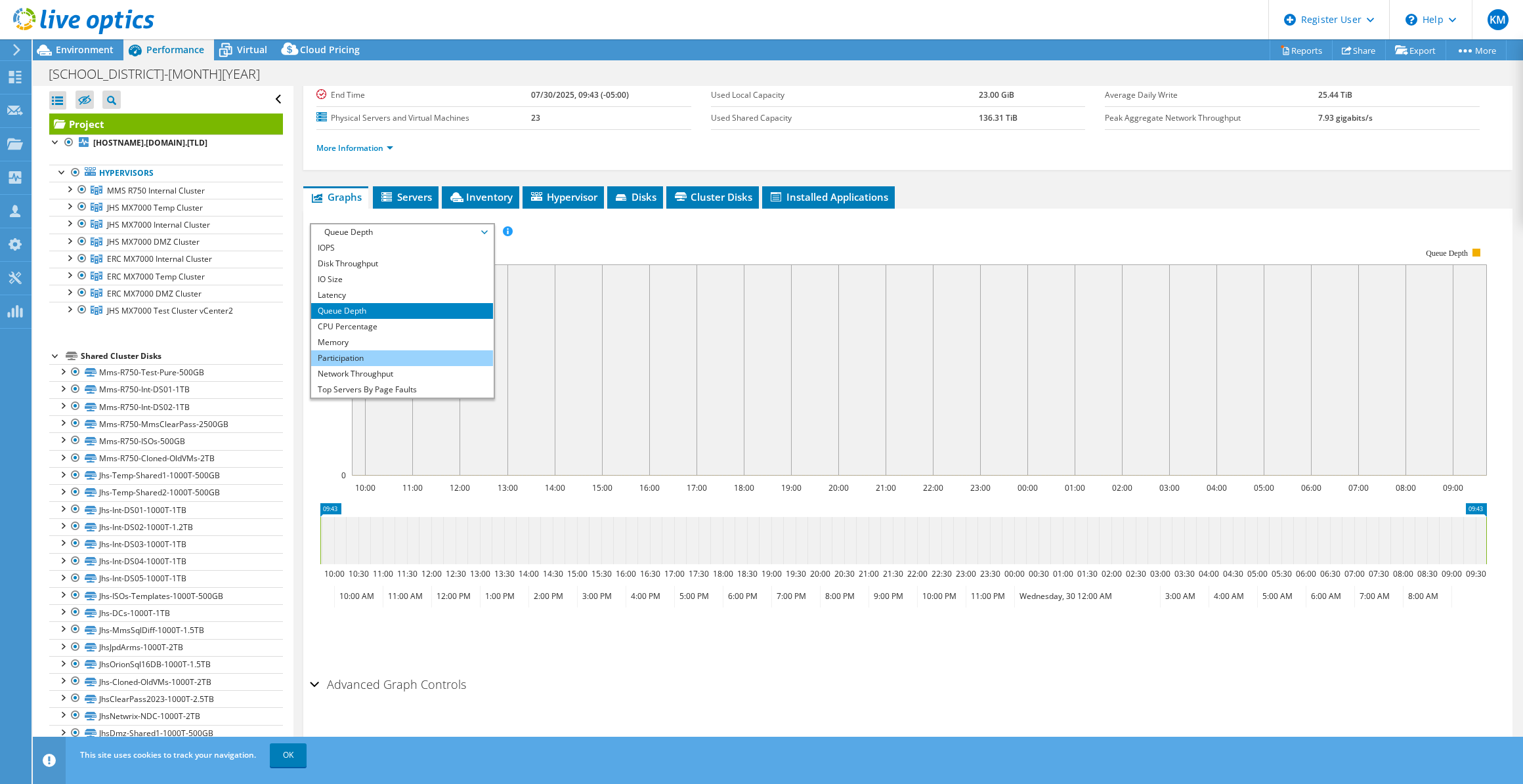scroll, scrollTop: 47, scrollLeft: 0, axis: vertical 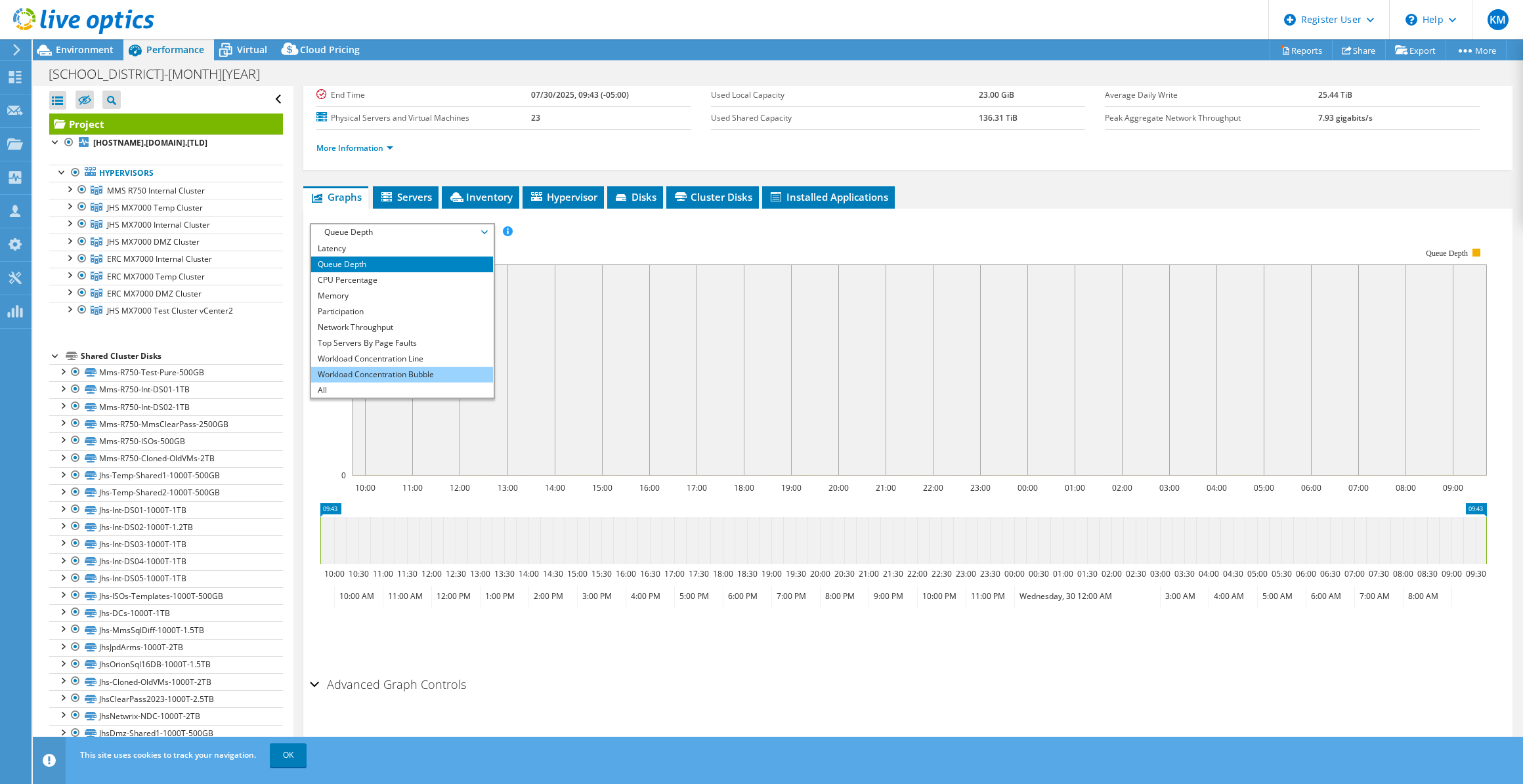 click on "Workload Concentration Bubble" at bounding box center (402, 375) 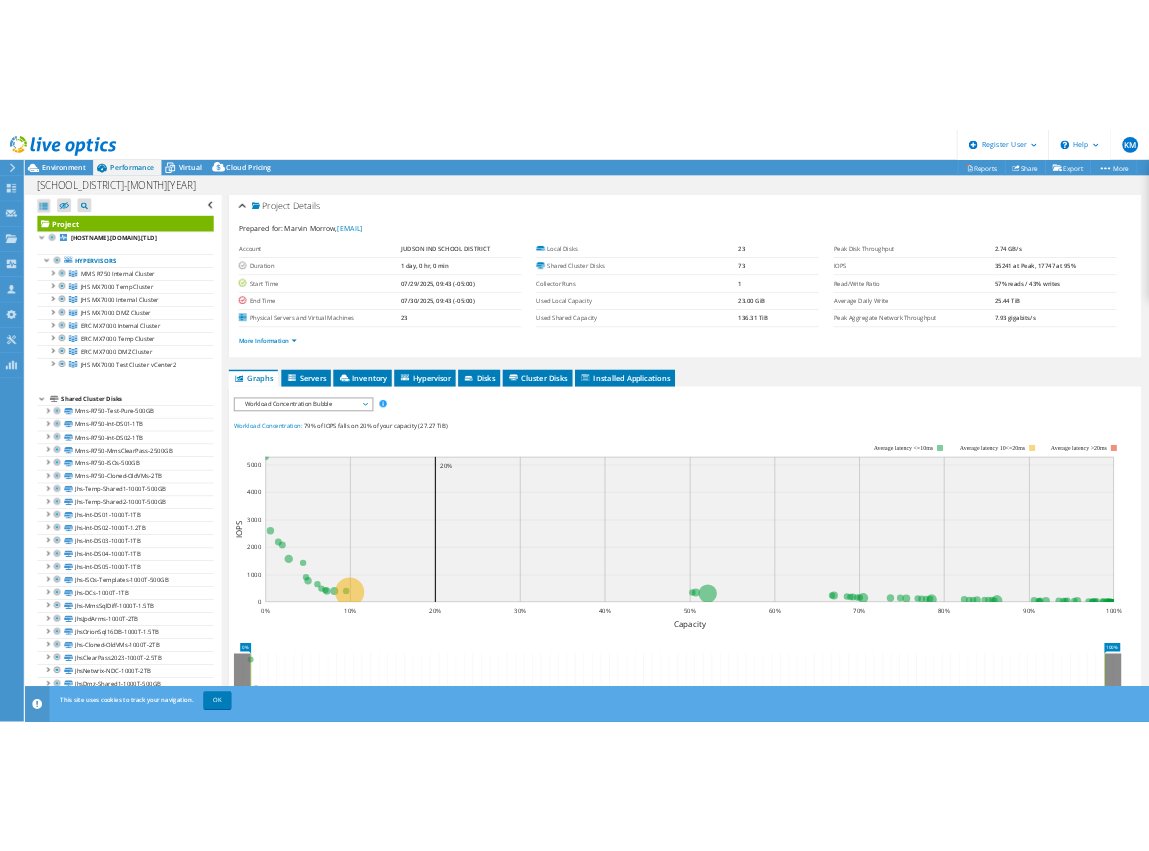 scroll, scrollTop: 0, scrollLeft: 0, axis: both 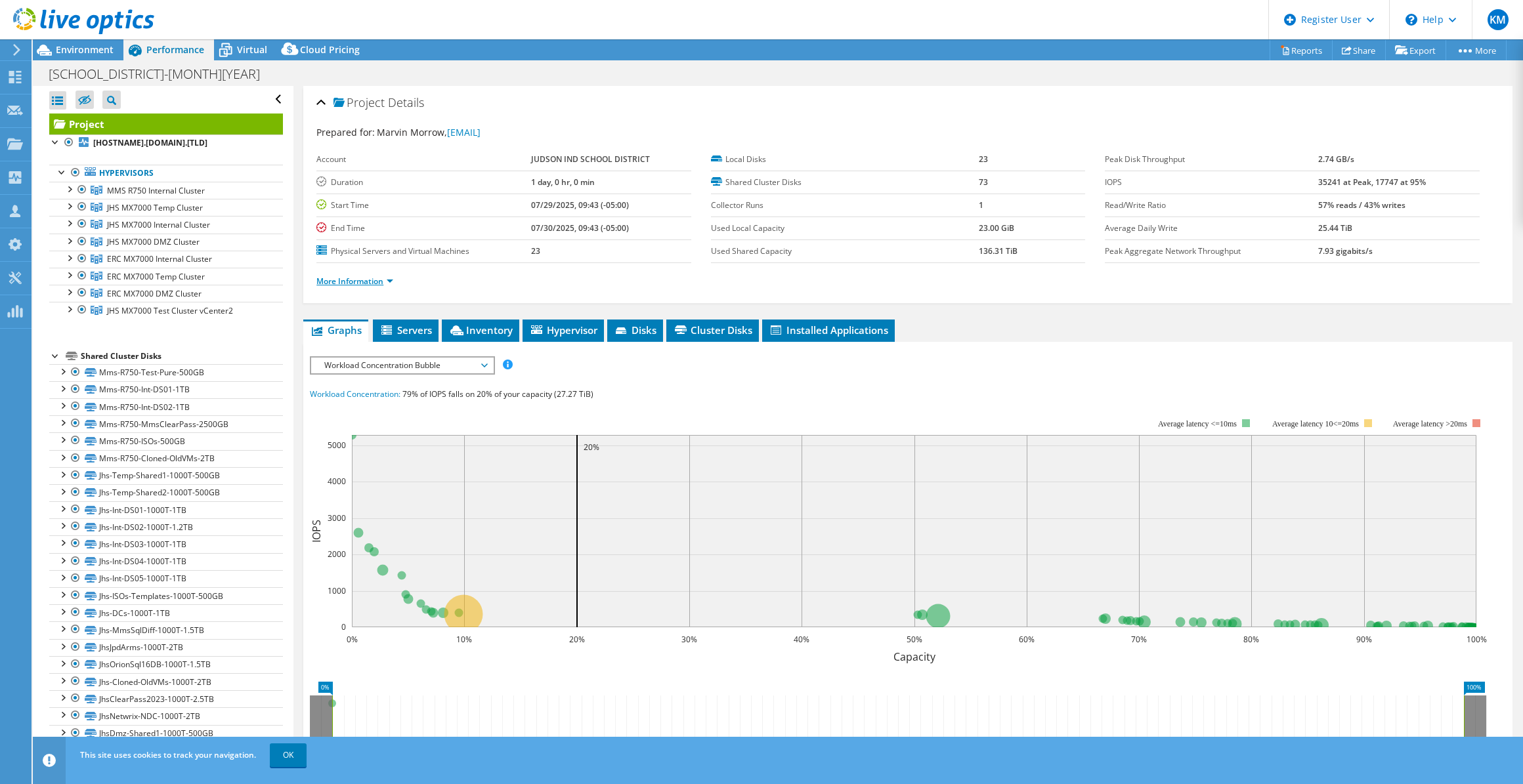 click on "More Information" at bounding box center [354, 281] 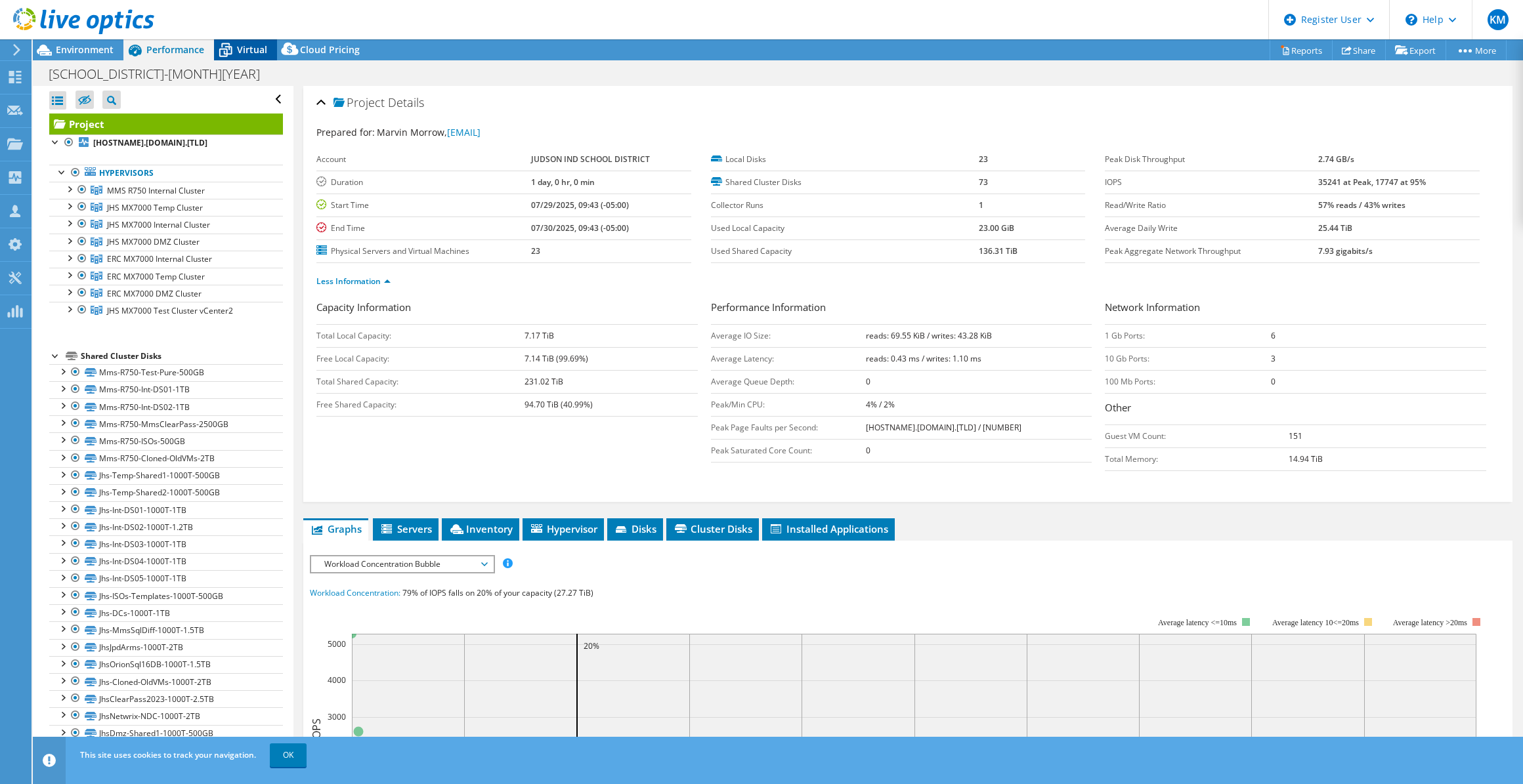 click on "Virtual" at bounding box center [246, 50] 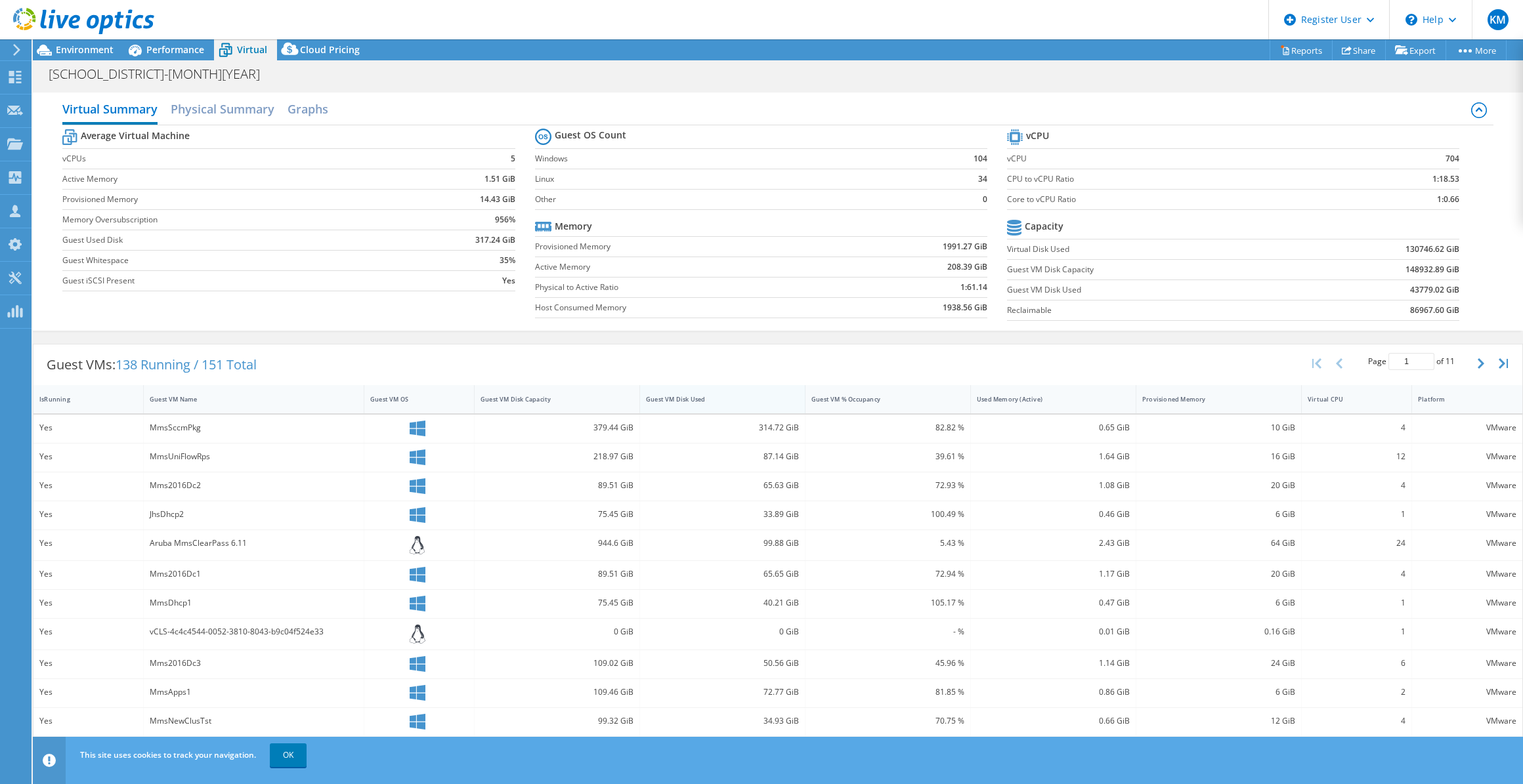 click on "Guest VM Disk Used" at bounding box center (714, 399) 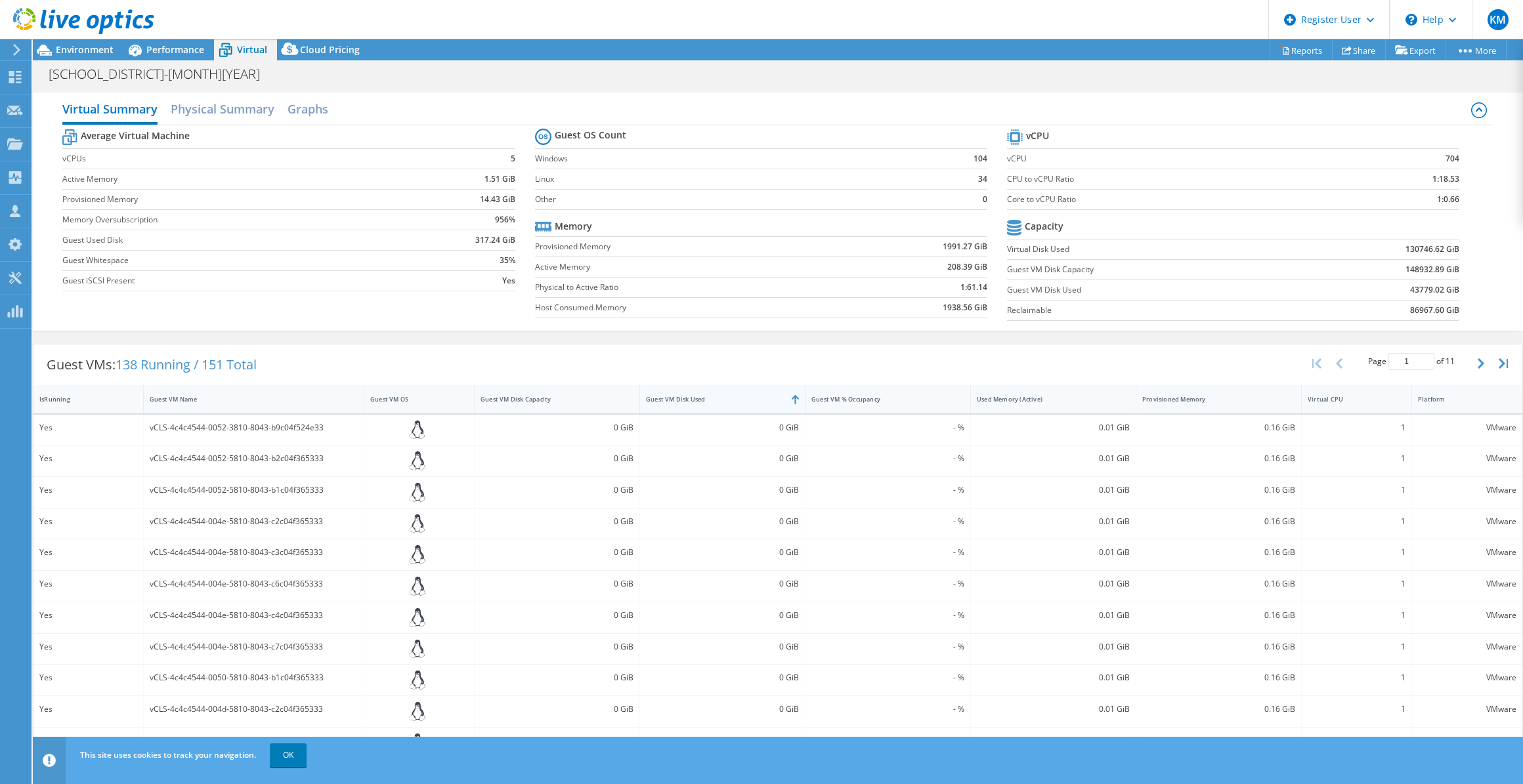 click on "Guest VM Disk Used" at bounding box center (714, 399) 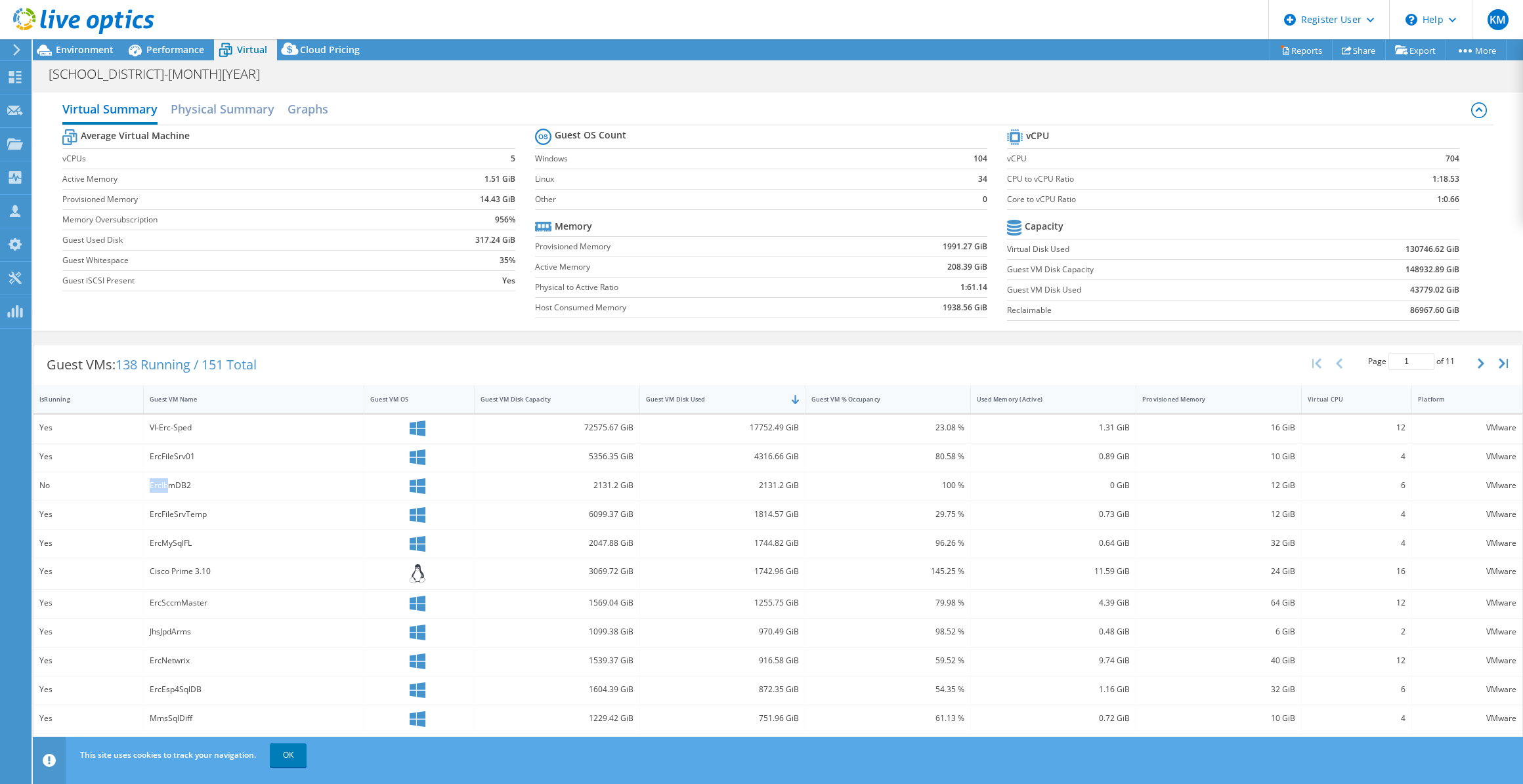 drag, startPoint x: 142, startPoint y: 485, endPoint x: 213, endPoint y: 485, distance: 71 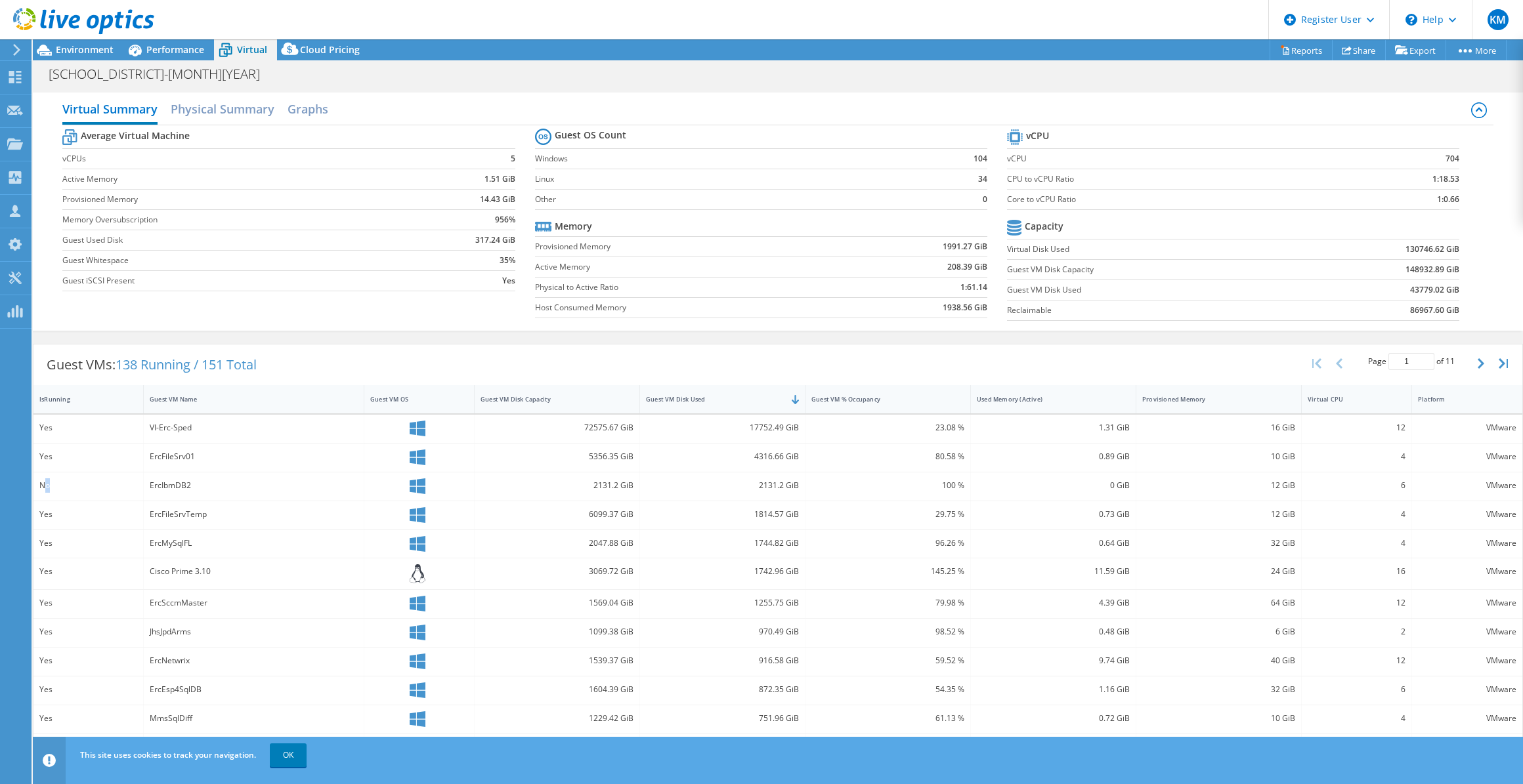 drag, startPoint x: 55, startPoint y: 485, endPoint x: 46, endPoint y: 485, distance: 9 